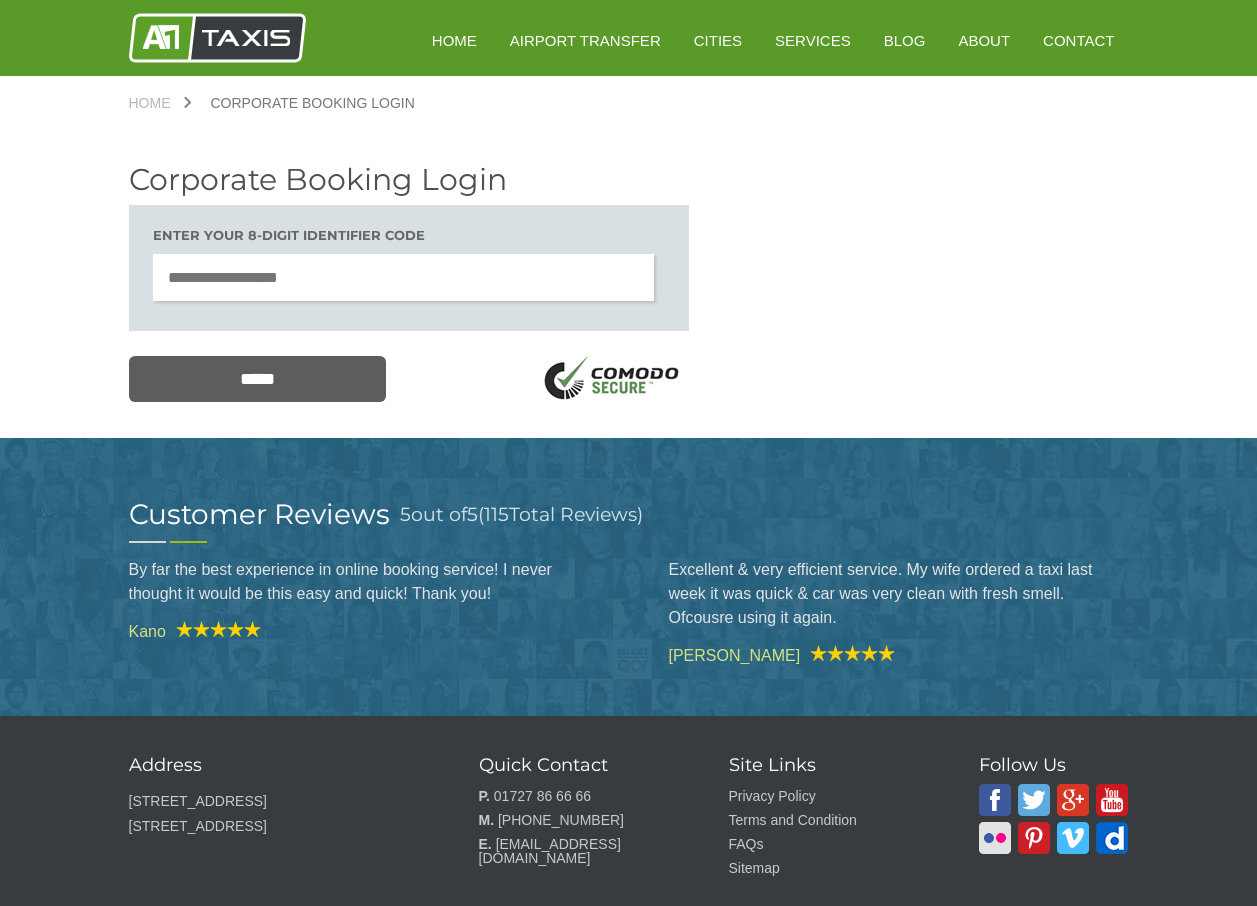 scroll, scrollTop: 0, scrollLeft: 0, axis: both 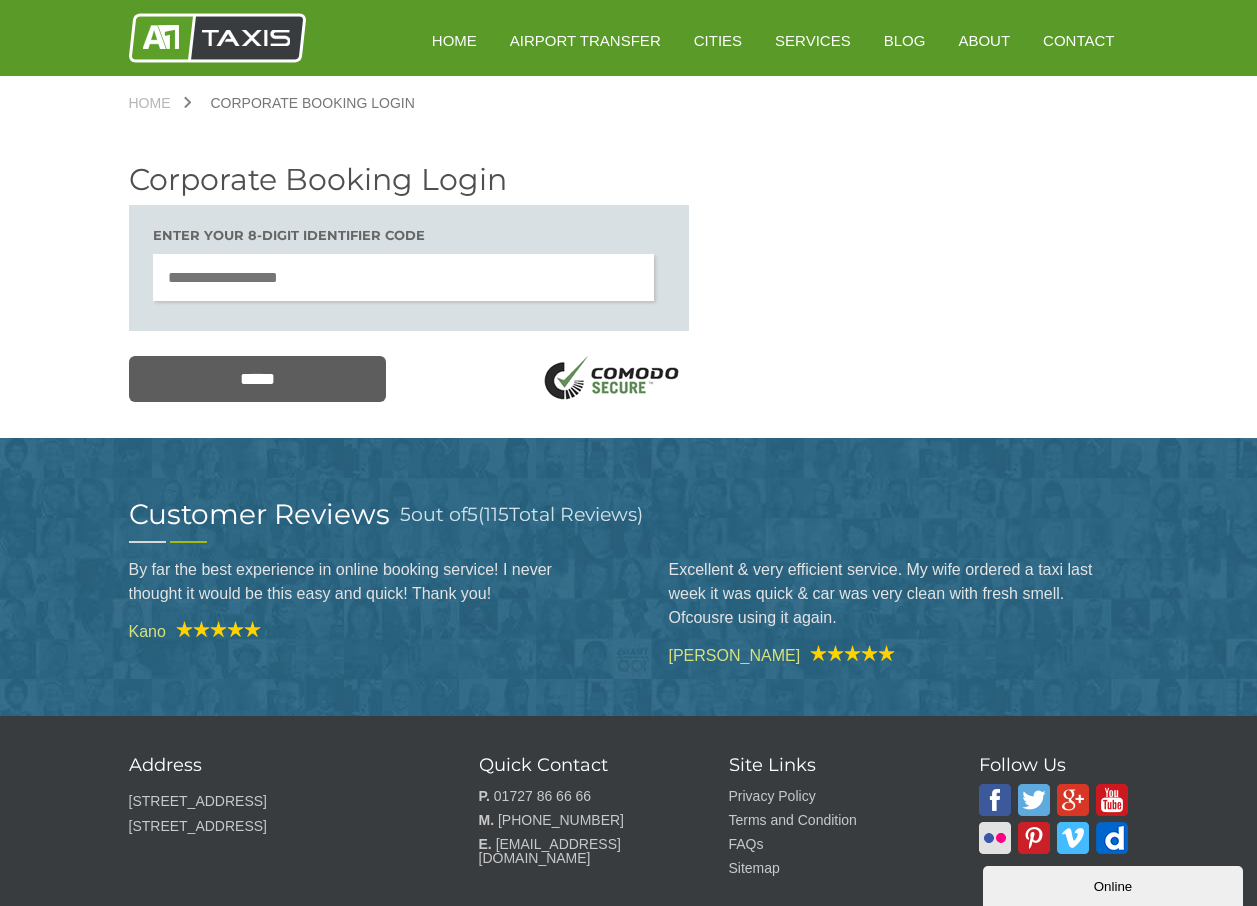 click at bounding box center (404, 277) 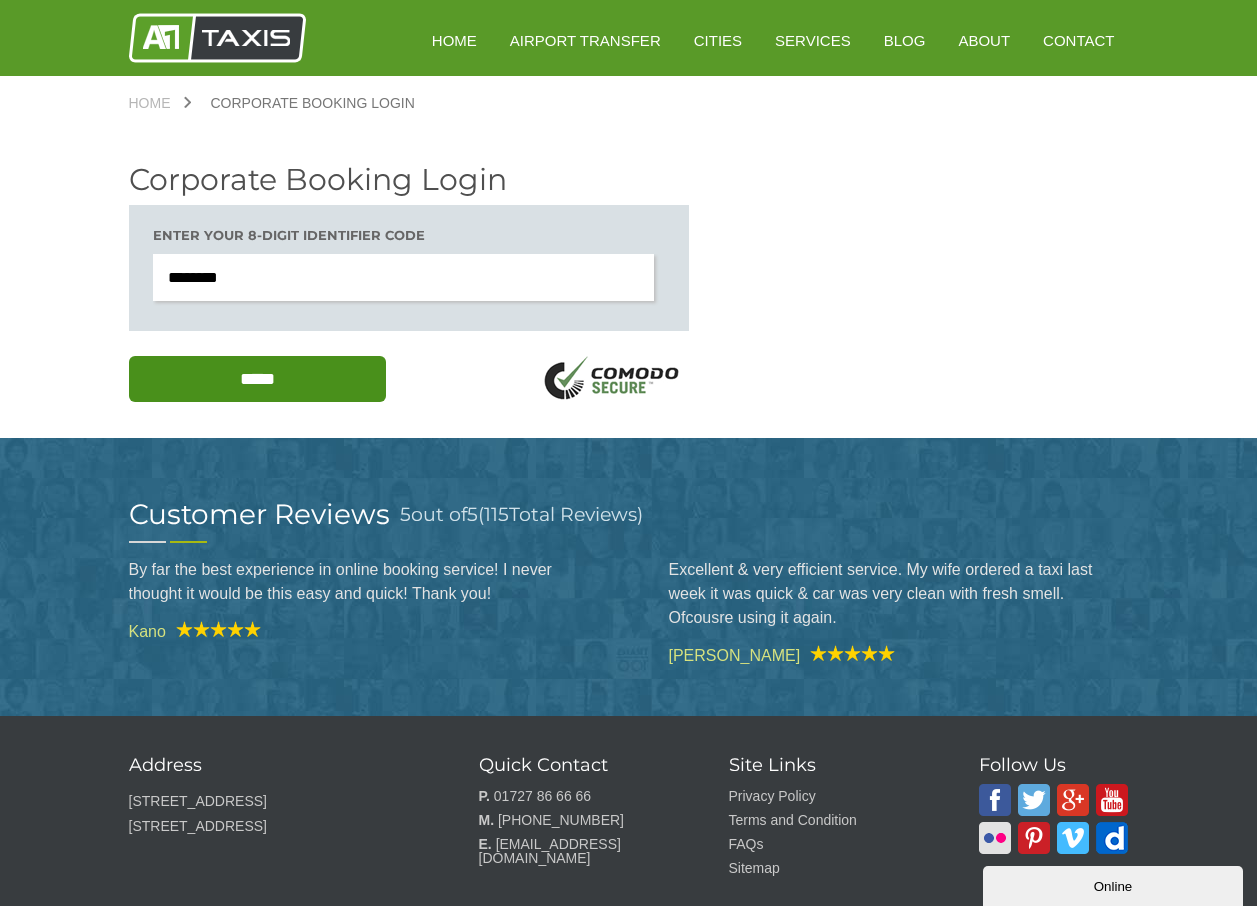 type on "********" 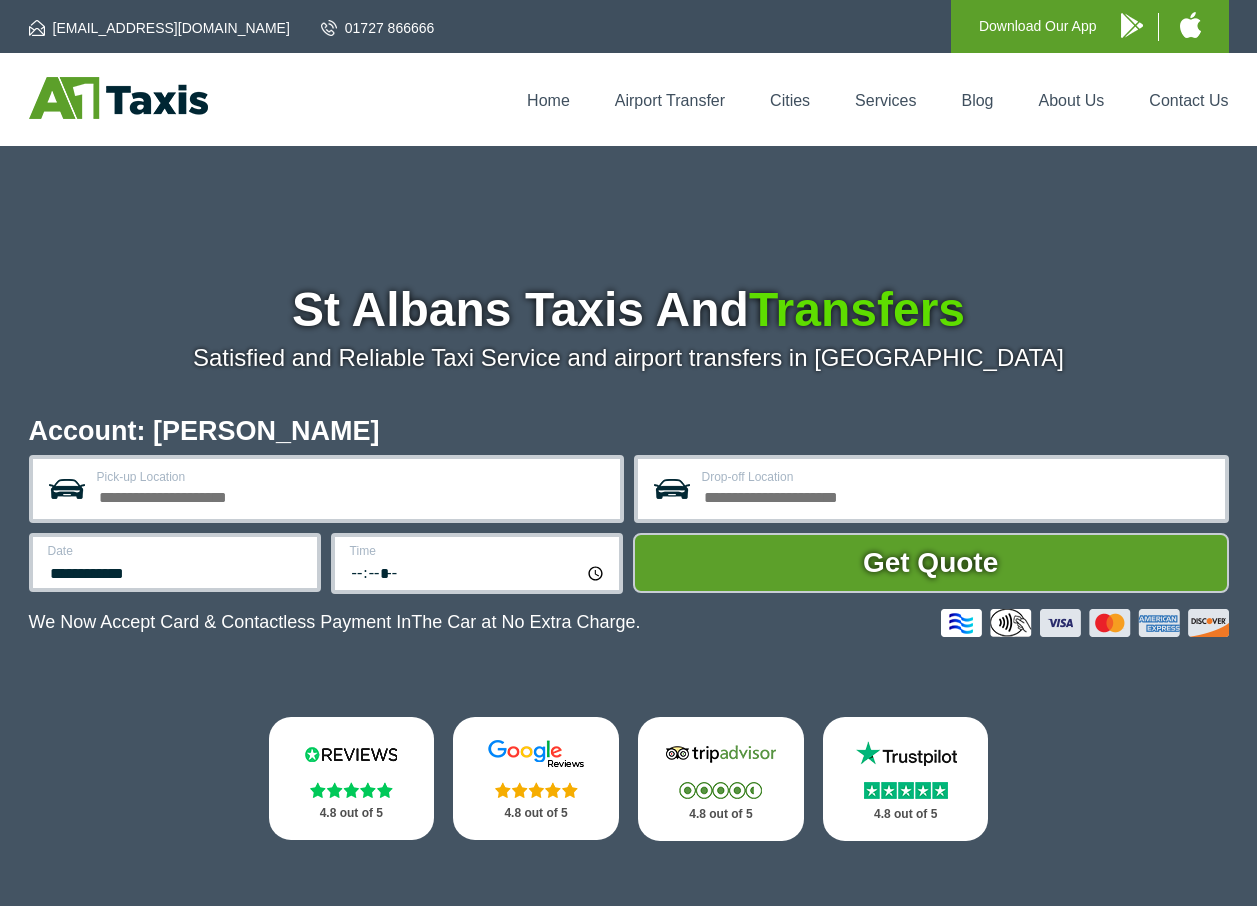 scroll, scrollTop: 0, scrollLeft: 0, axis: both 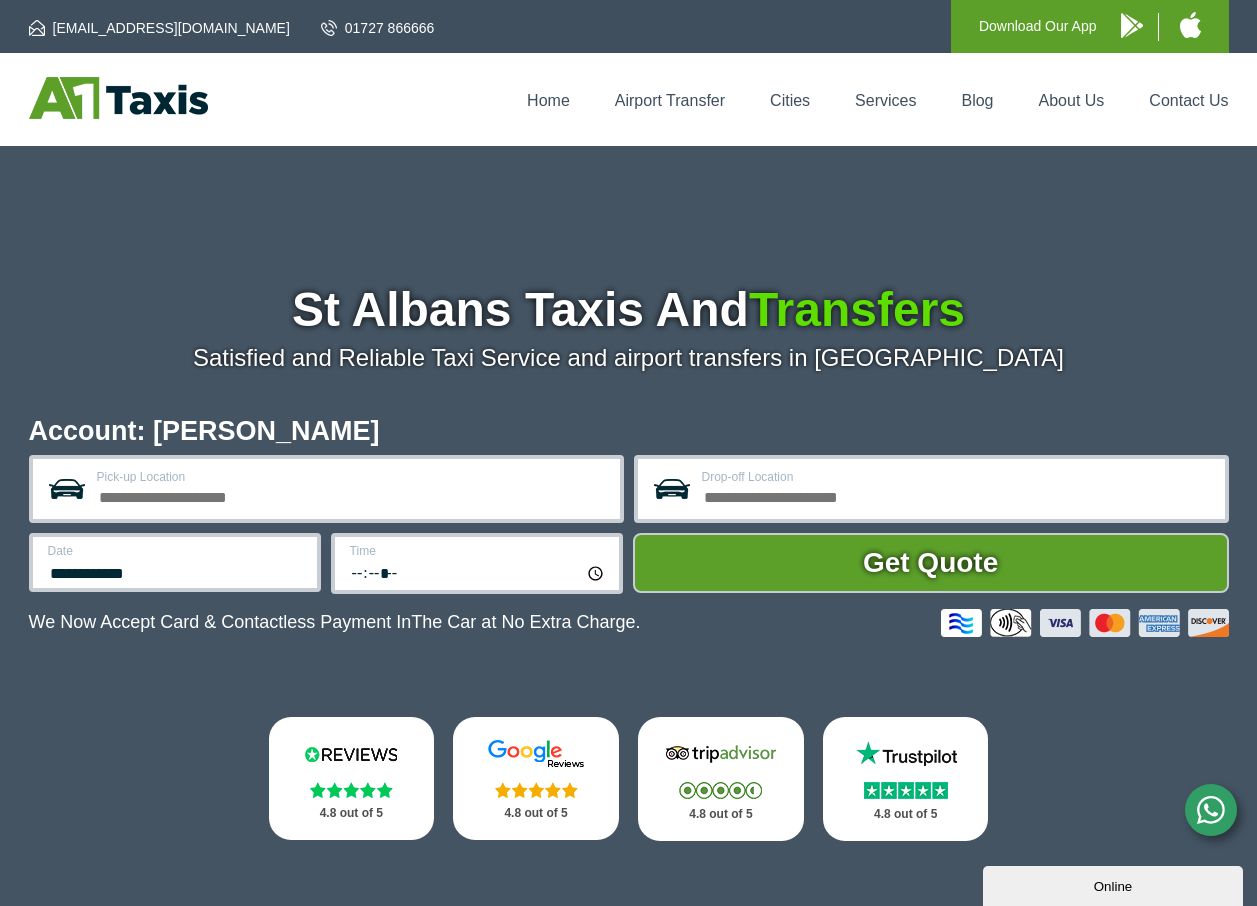 click on "Pick-up Location" at bounding box center [352, 495] 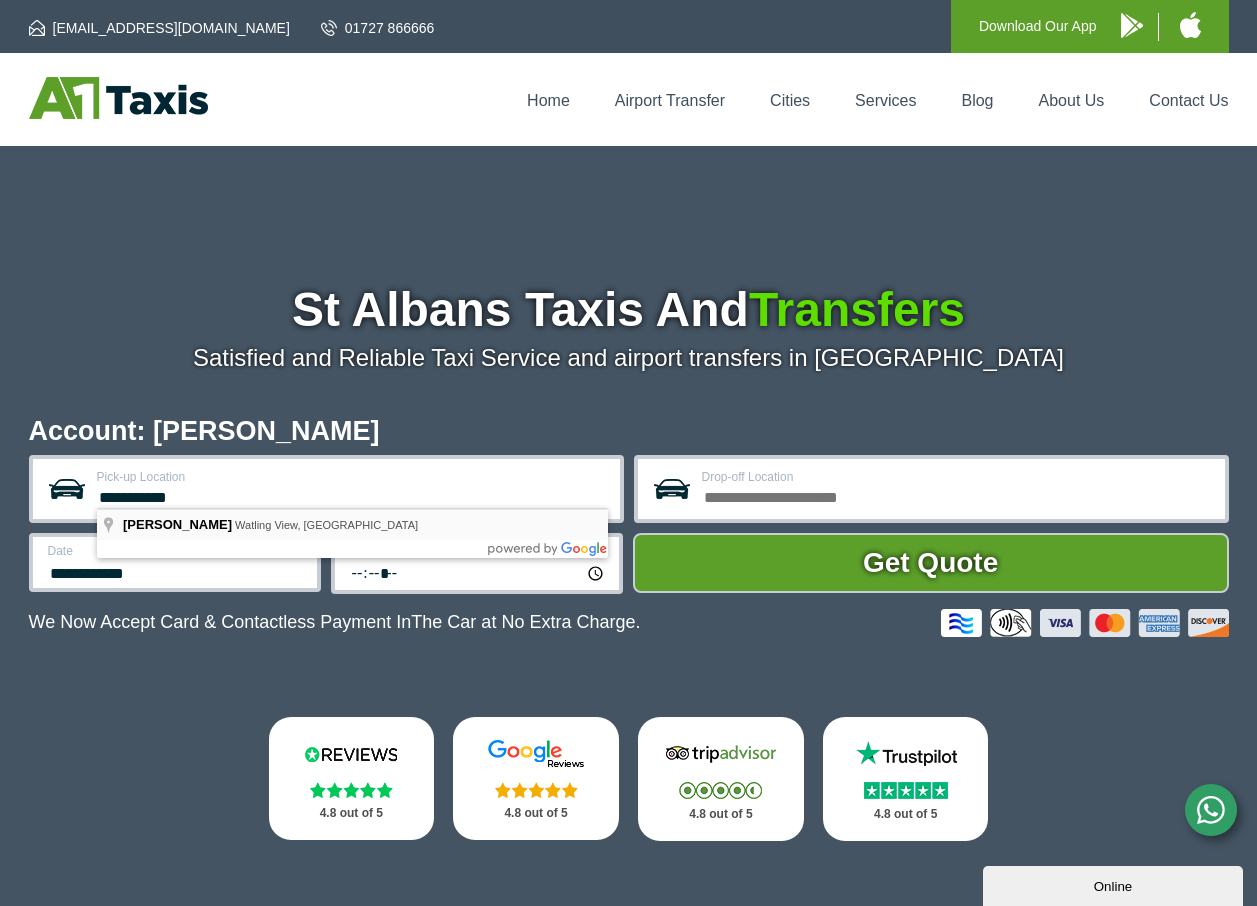 type on "**********" 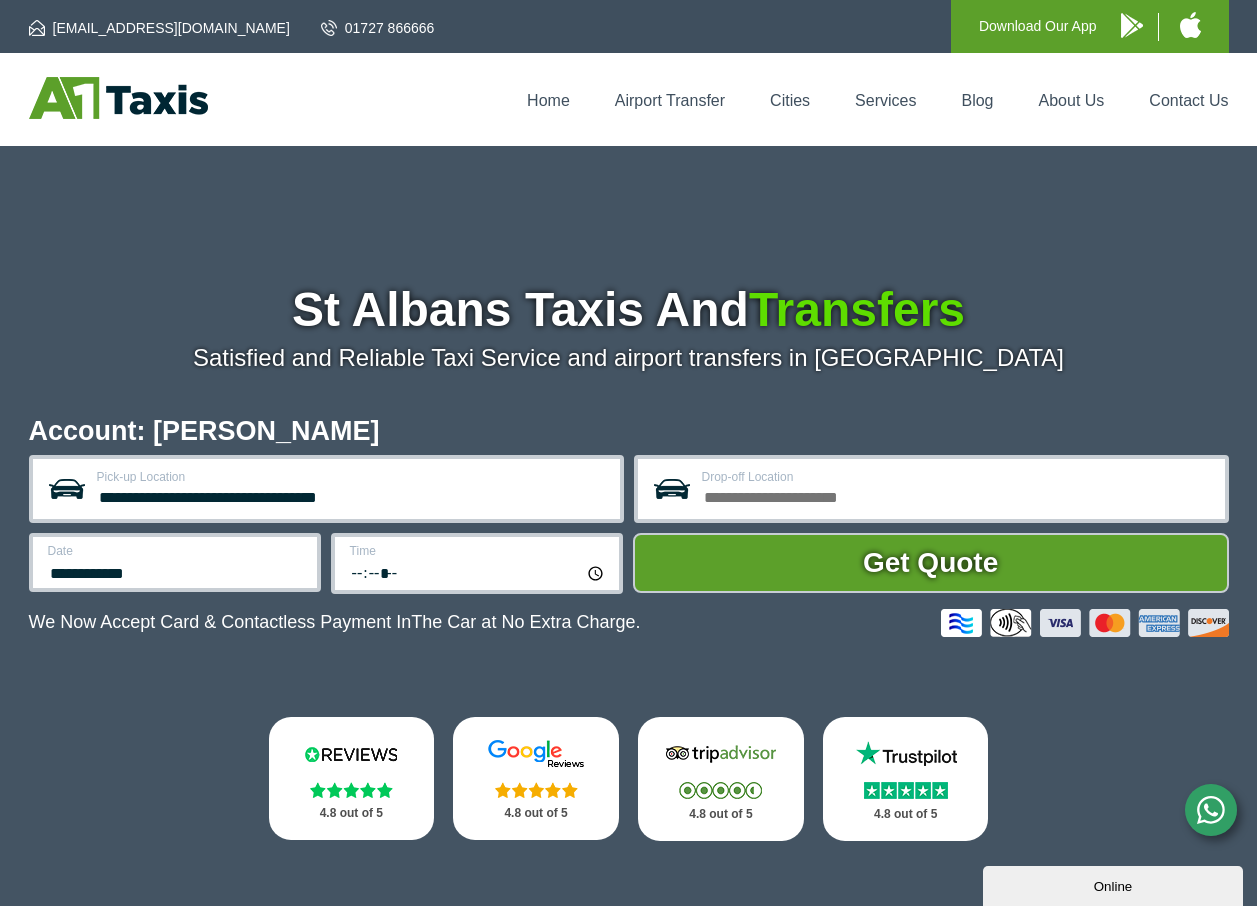 click on "**********" at bounding box center [176, 571] 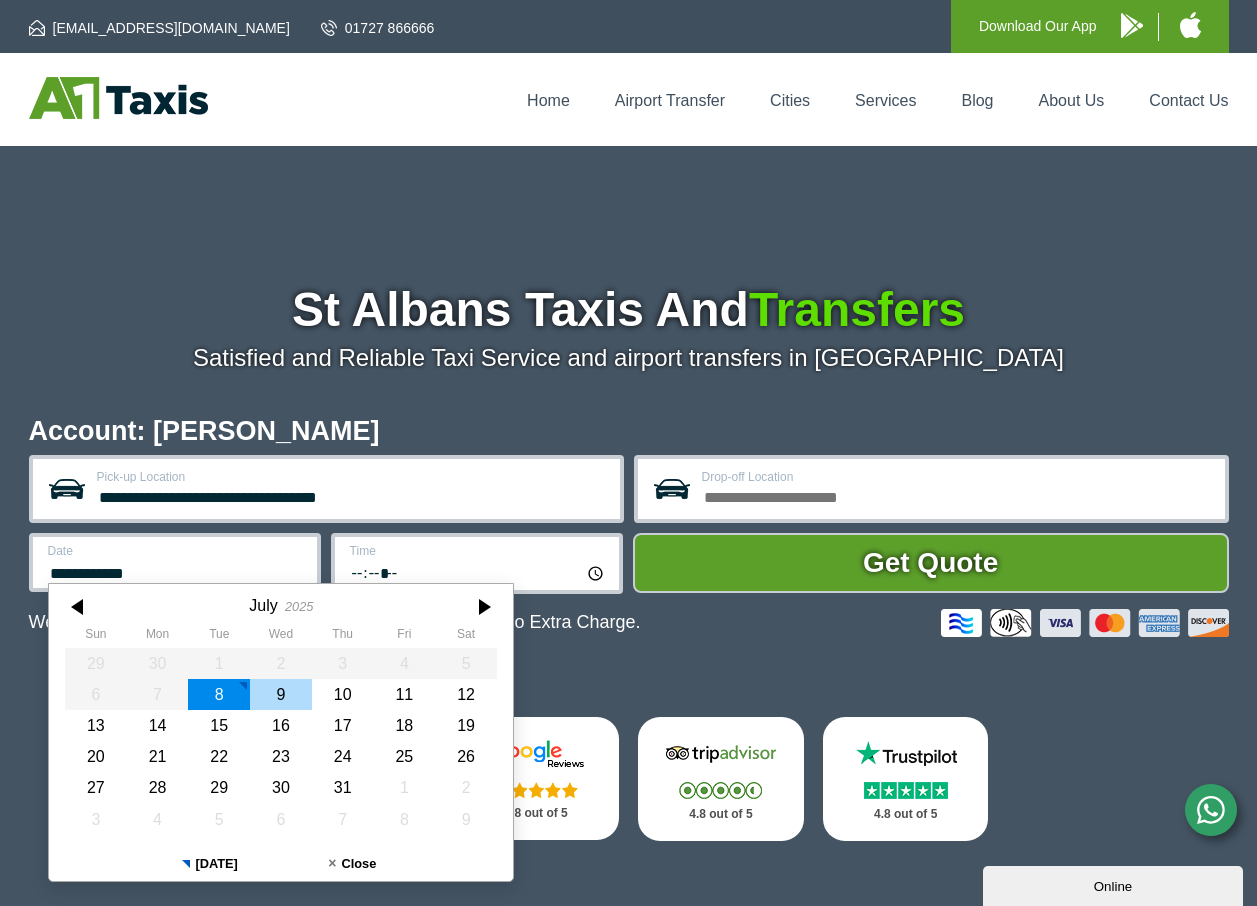click on "9" at bounding box center (281, 694) 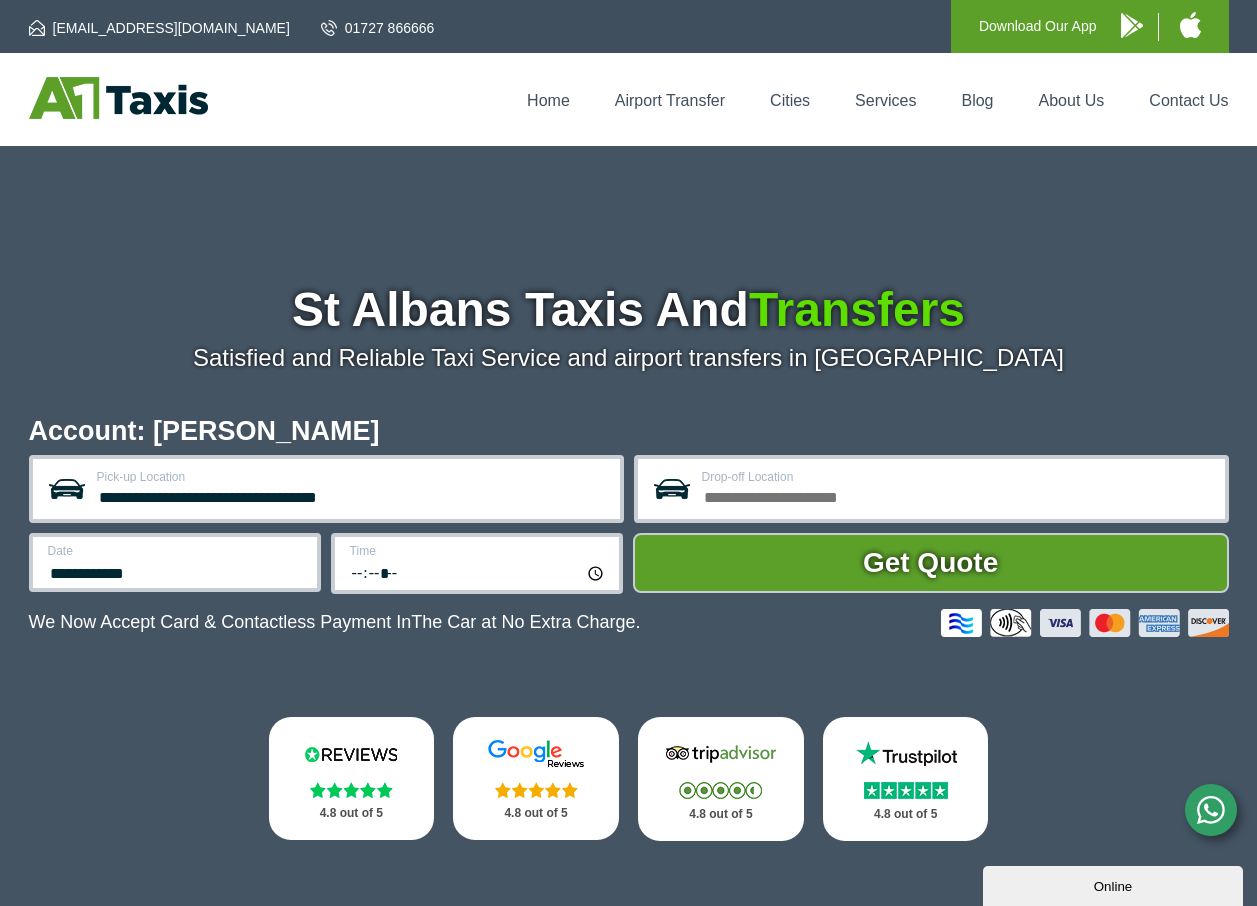 click on "*****" at bounding box center (478, 572) 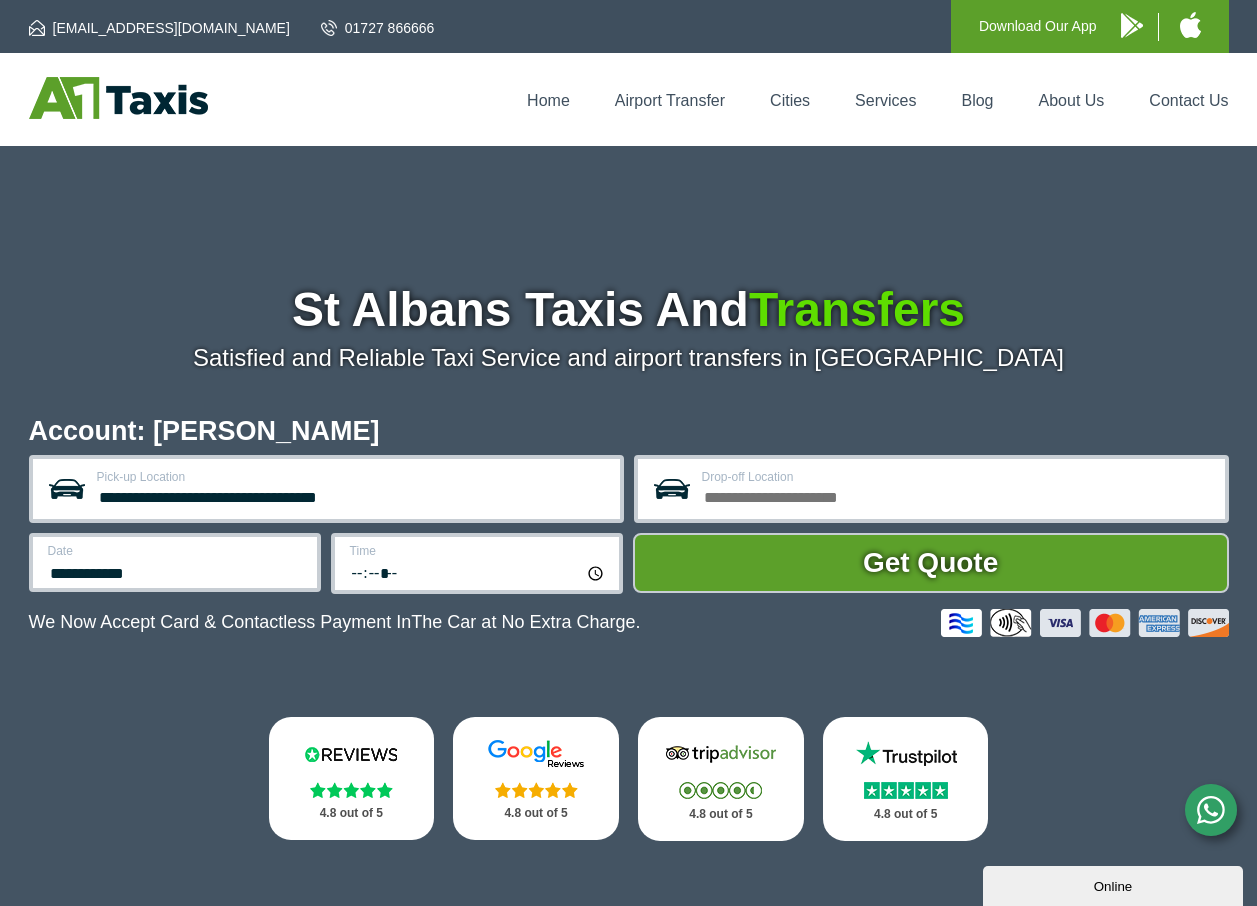 type on "*****" 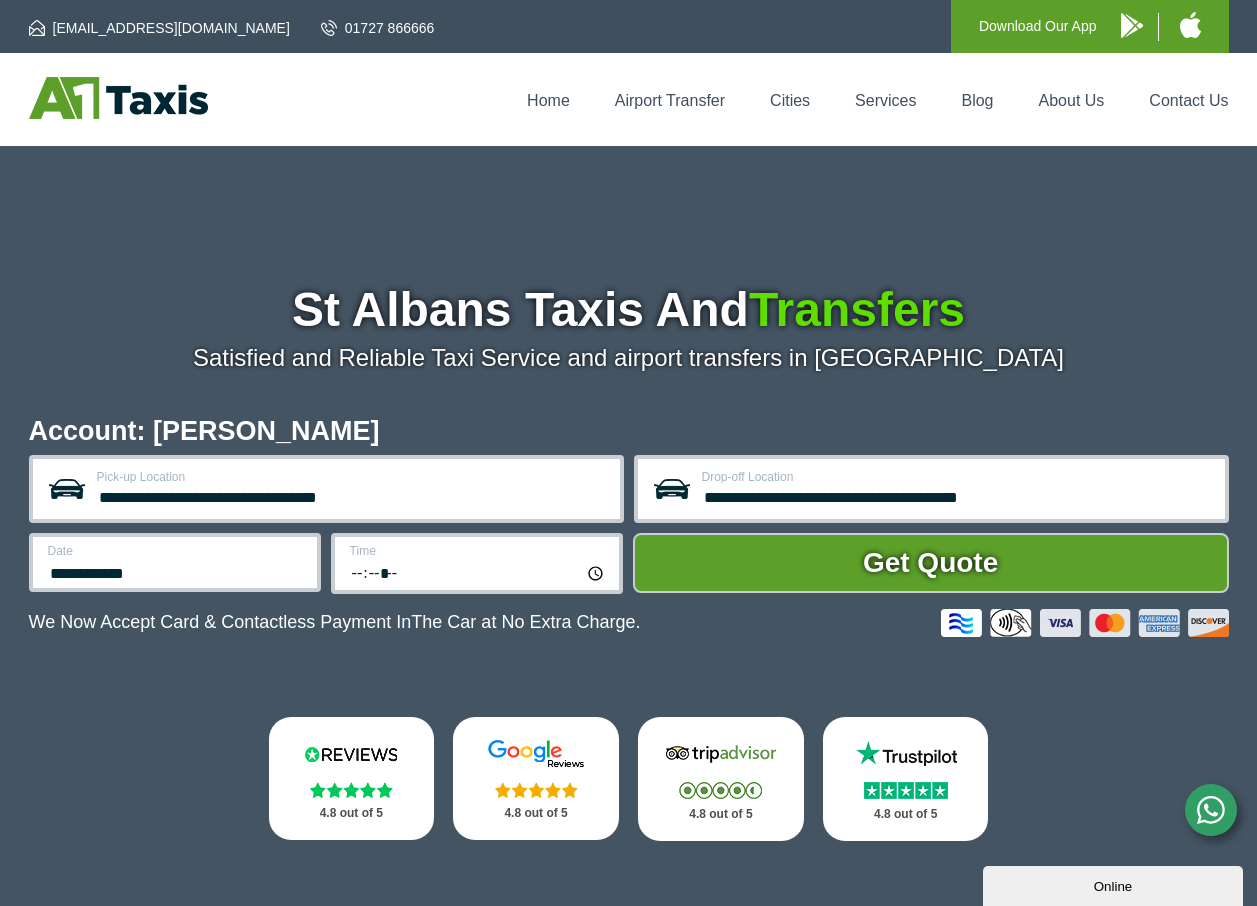 drag, startPoint x: 1071, startPoint y: 504, endPoint x: 1057, endPoint y: 510, distance: 15.231546 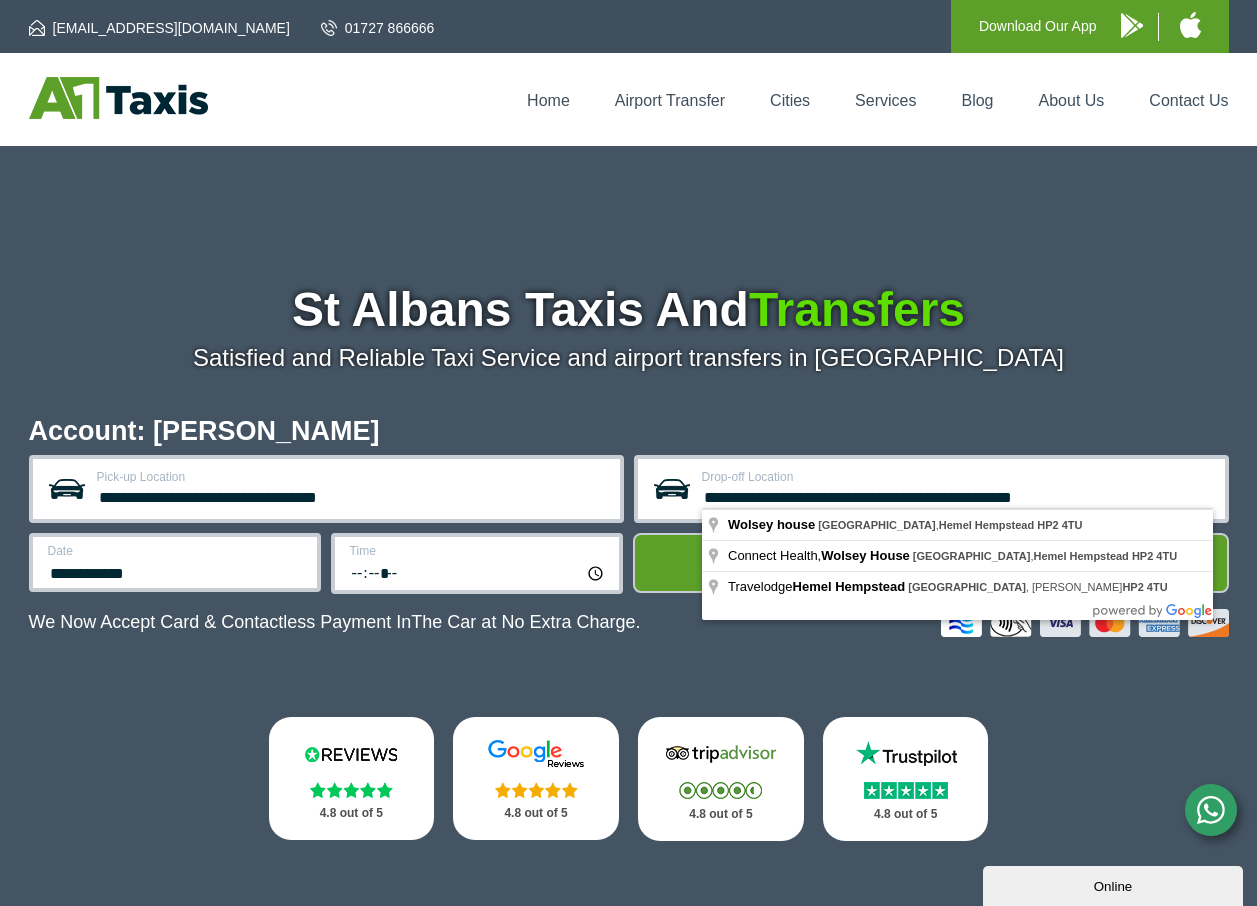 type on "**********" 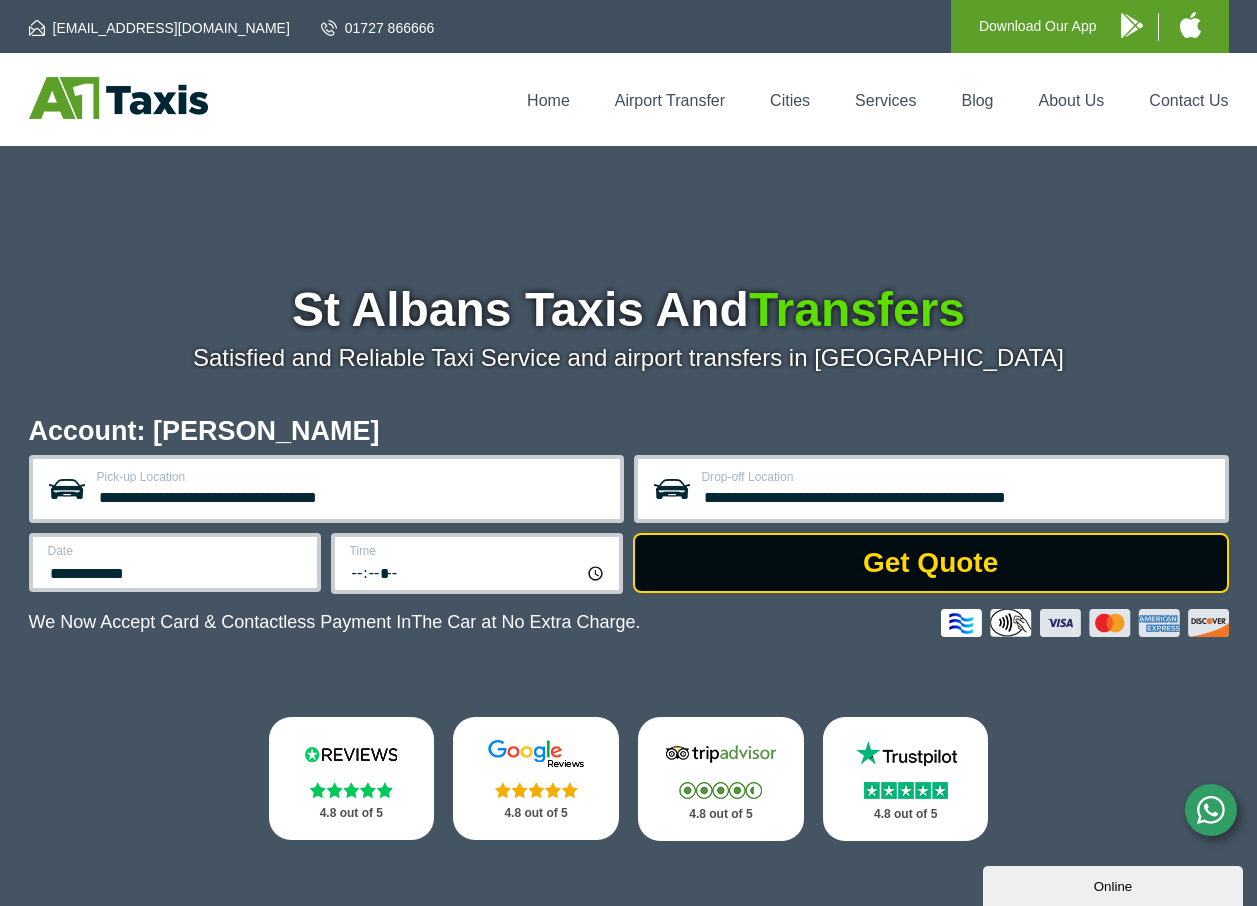 click on "Get Quote" at bounding box center [931, 563] 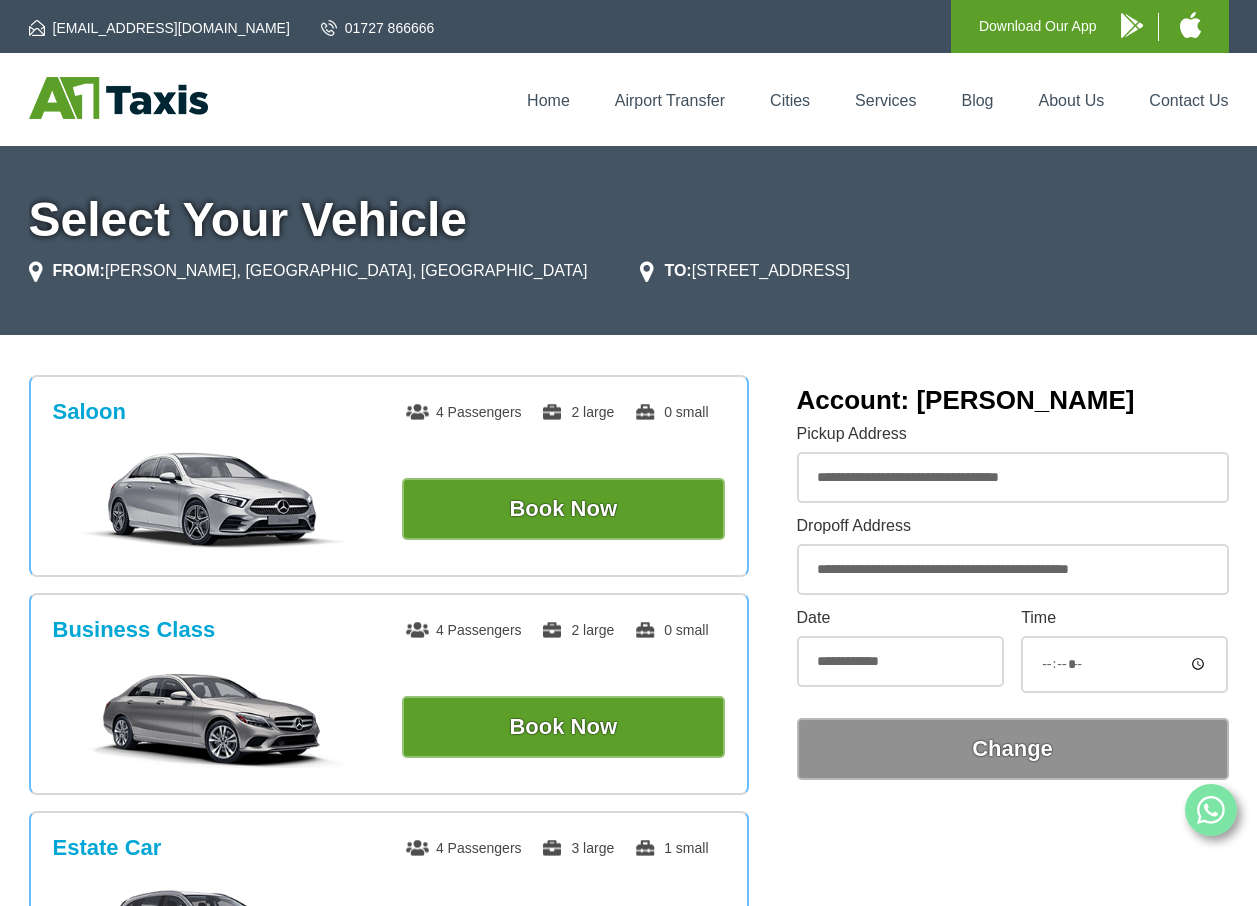 scroll, scrollTop: 0, scrollLeft: 0, axis: both 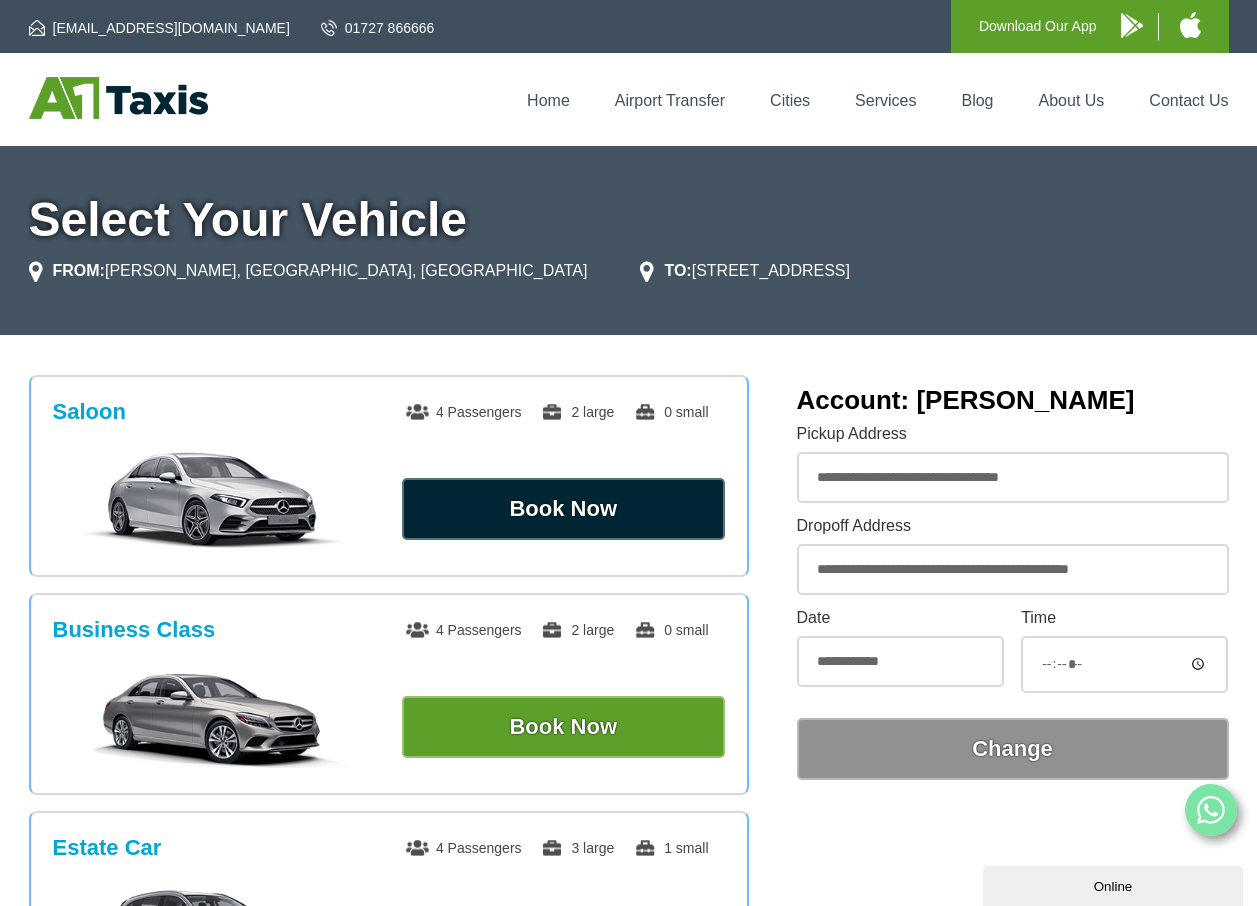 click on "Book Now" at bounding box center (563, 509) 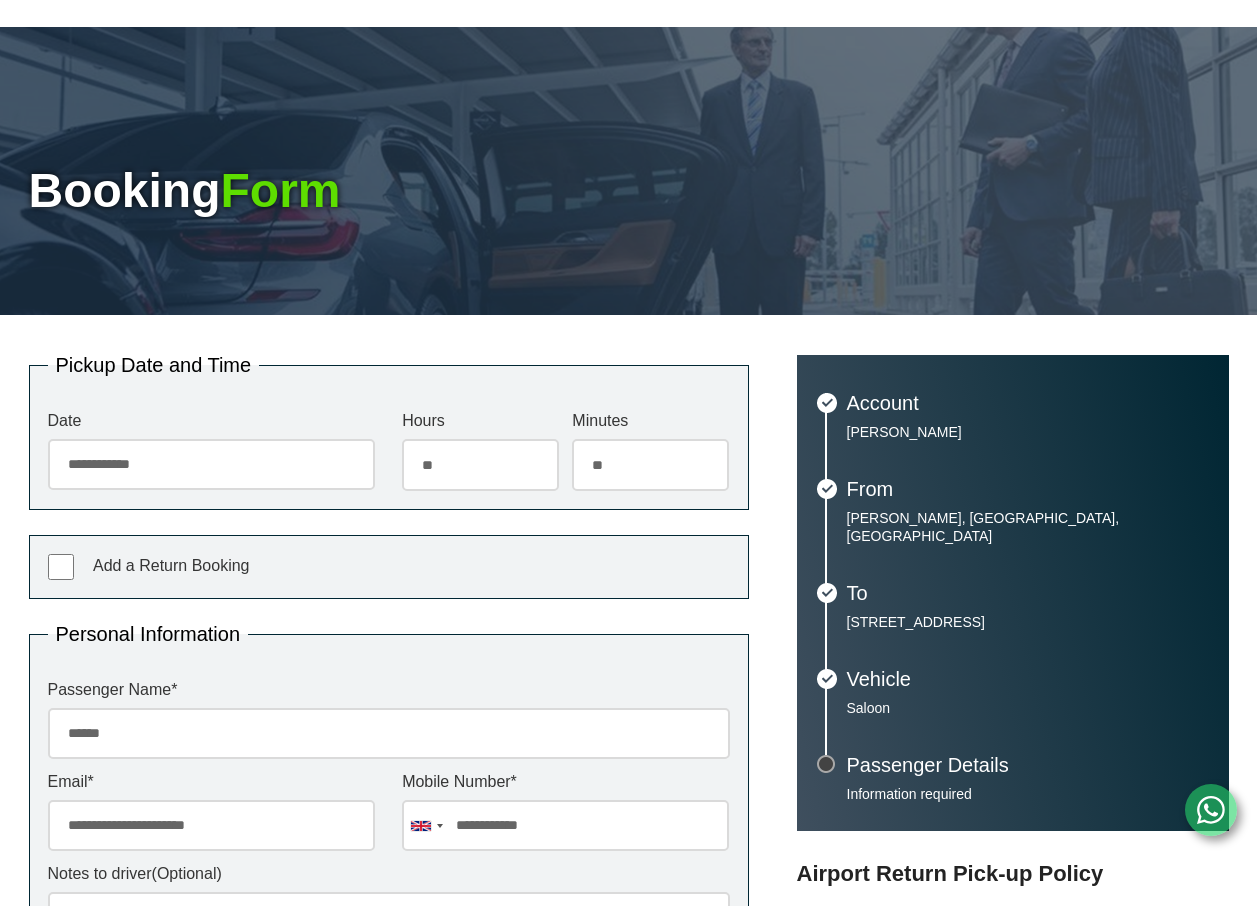 scroll, scrollTop: 300, scrollLeft: 0, axis: vertical 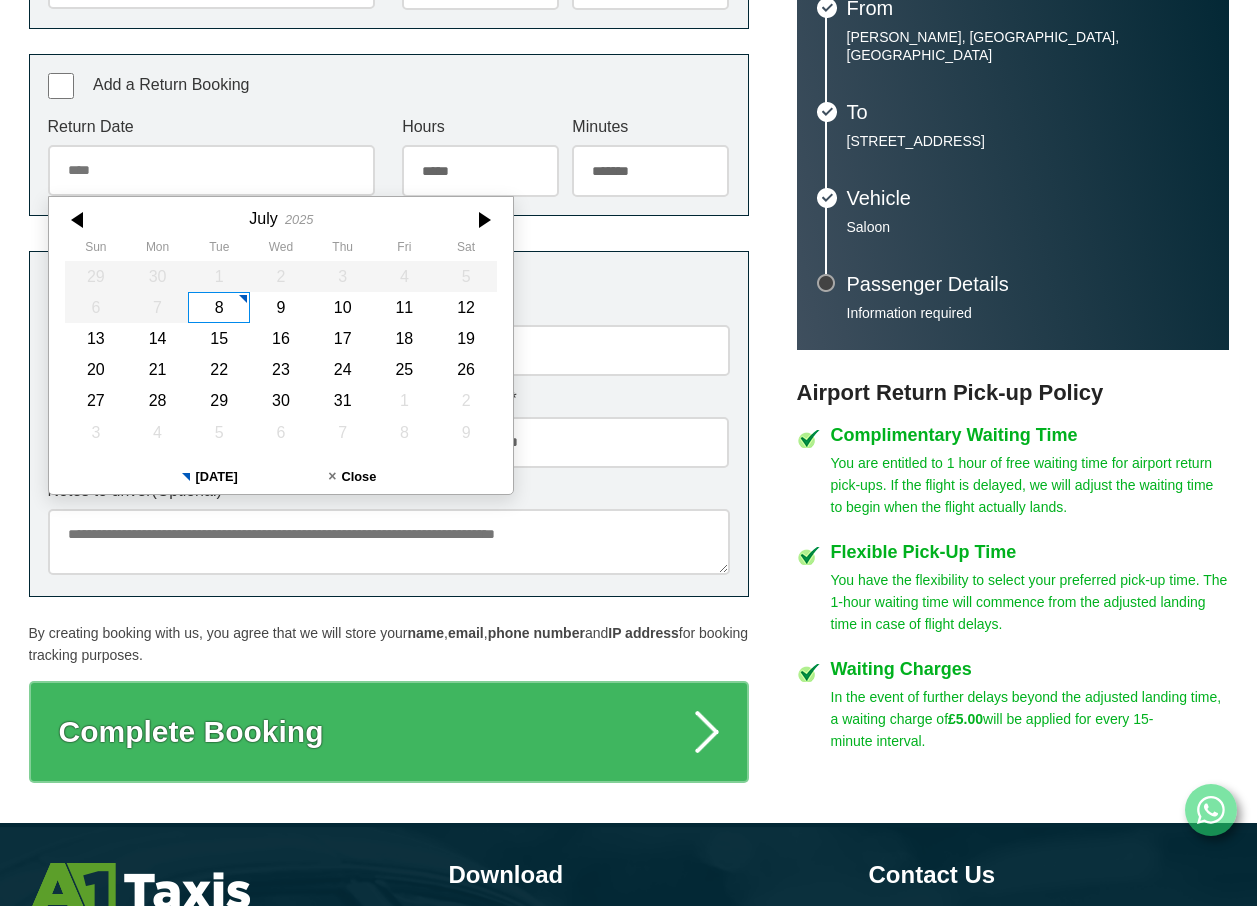 click on "Return Date" at bounding box center (211, 170) 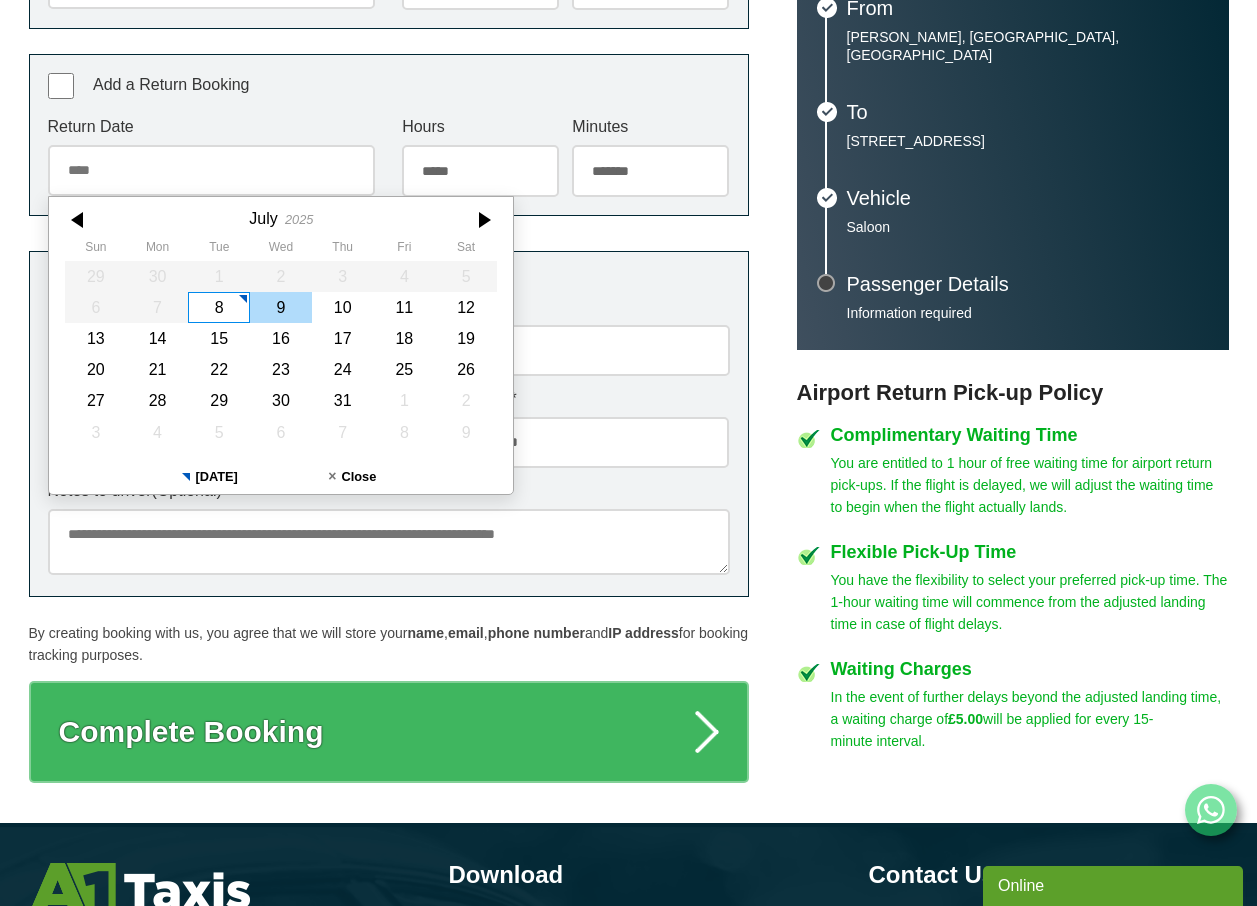 scroll, scrollTop: 0, scrollLeft: 0, axis: both 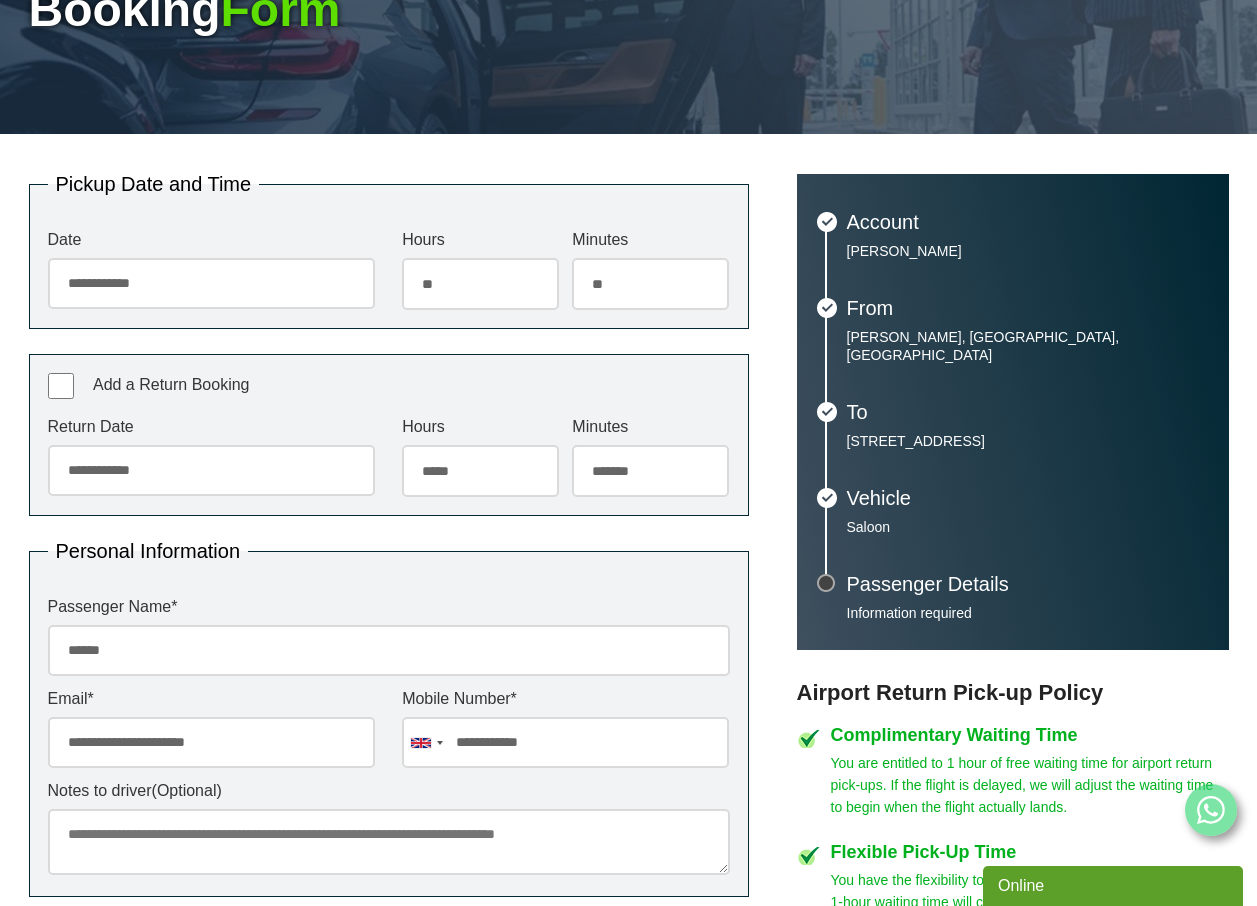 click on "******" at bounding box center (389, 650) 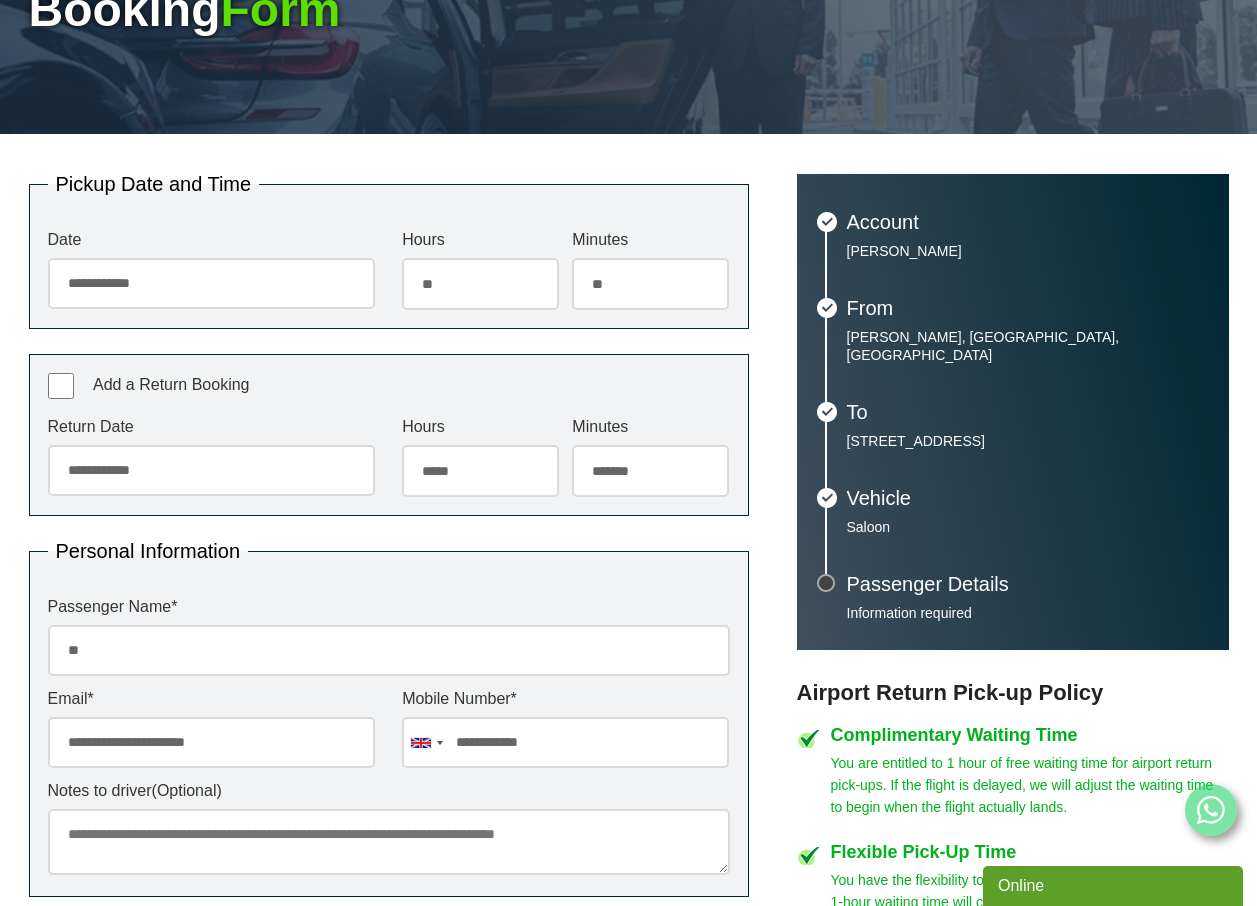 type on "*" 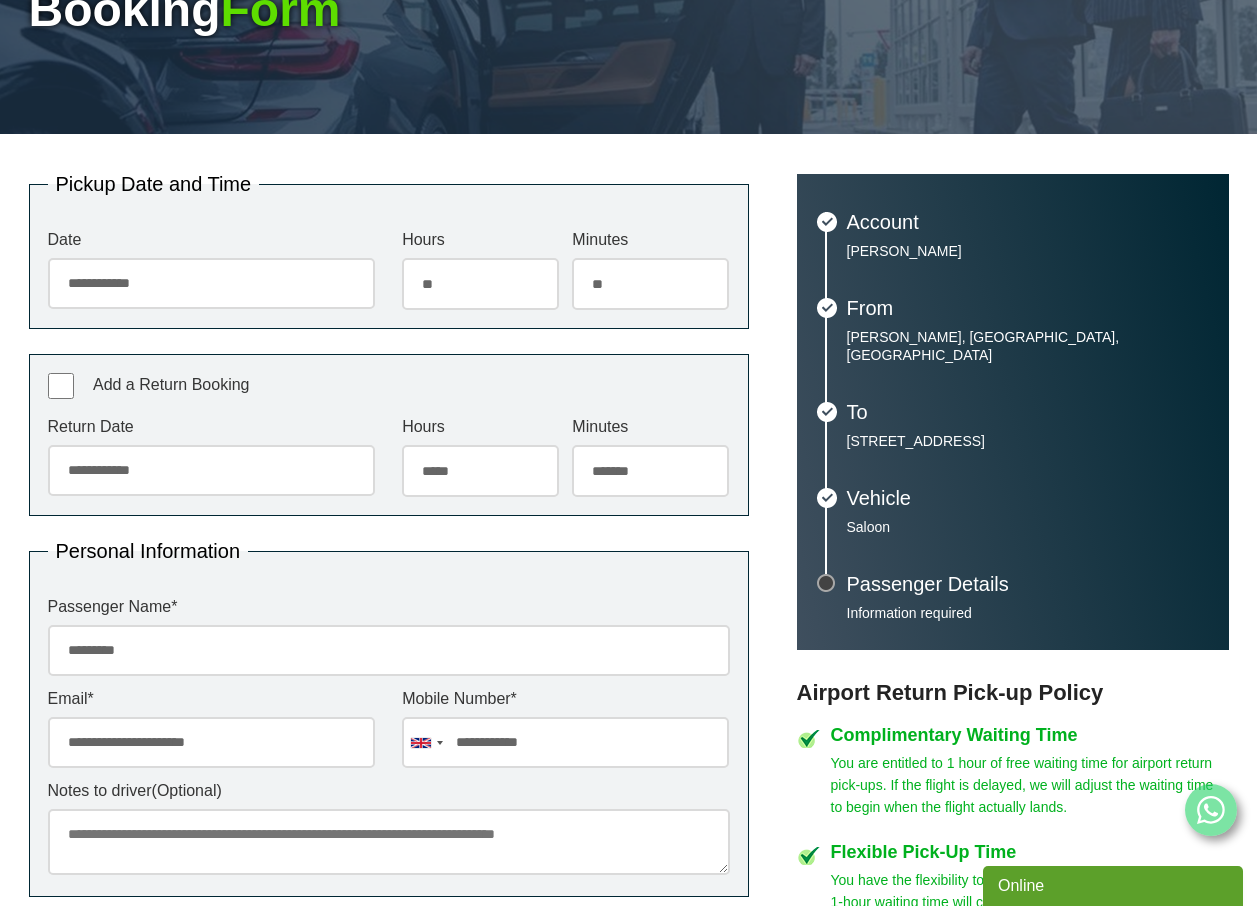 type on "**********" 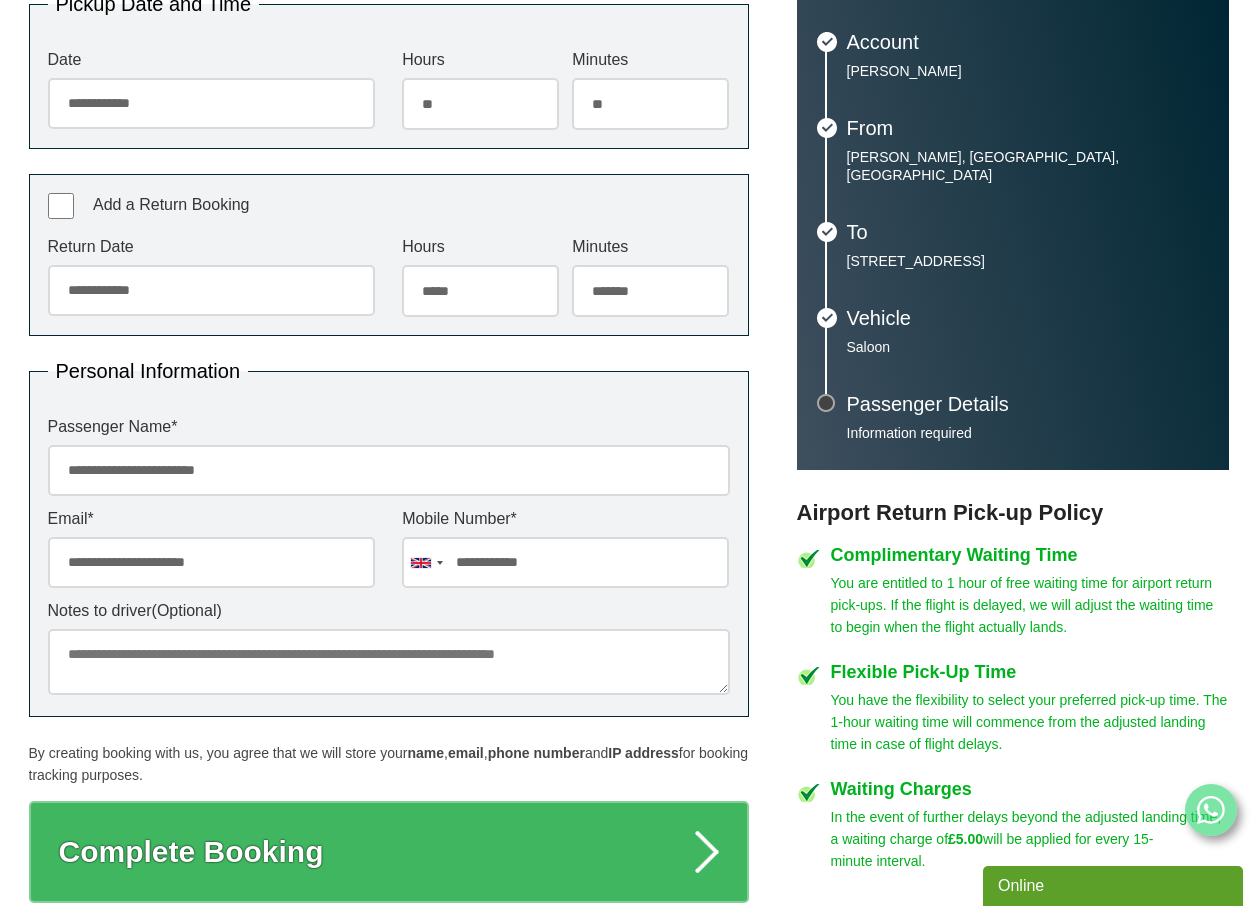 scroll, scrollTop: 500, scrollLeft: 0, axis: vertical 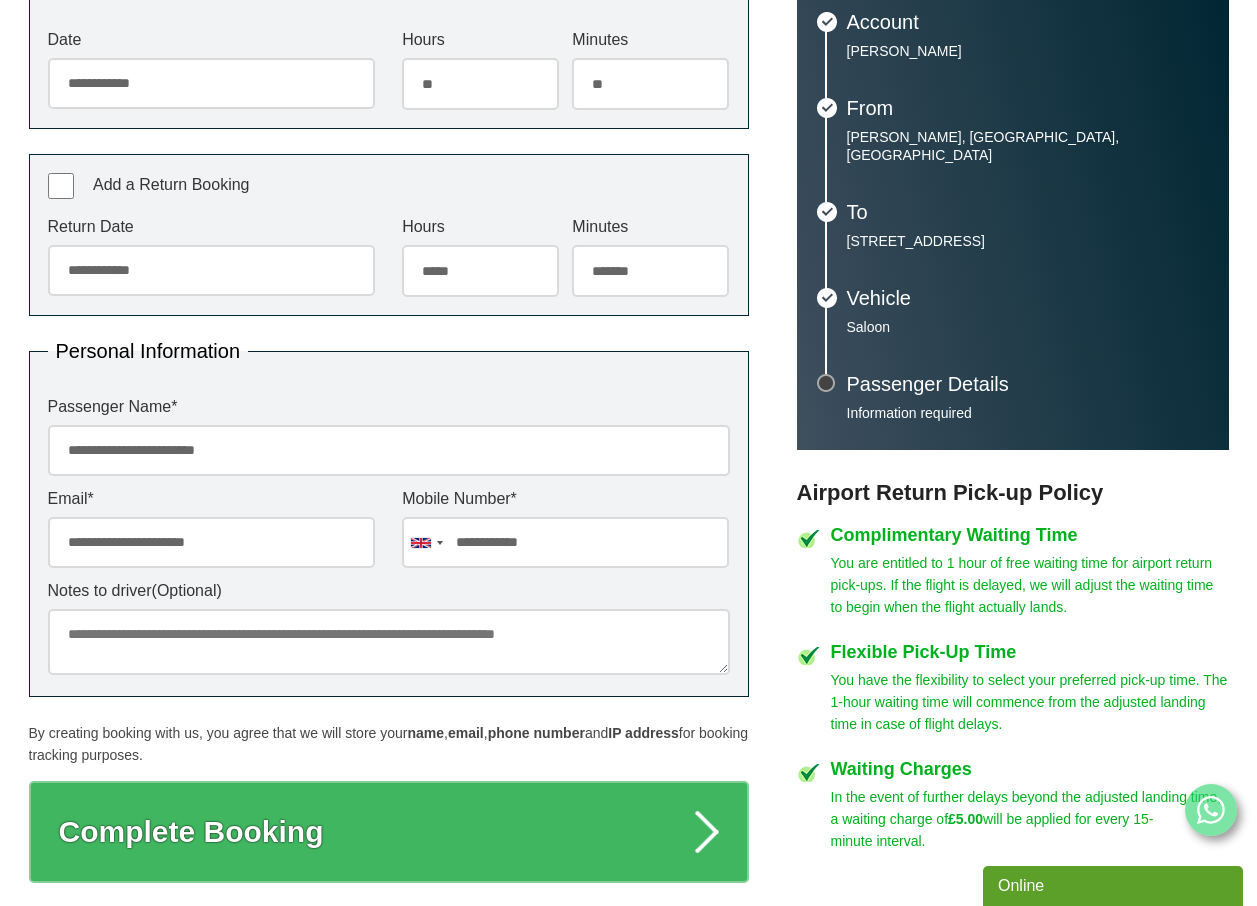 click on "Notes to driver  (Optional)" at bounding box center [389, 642] 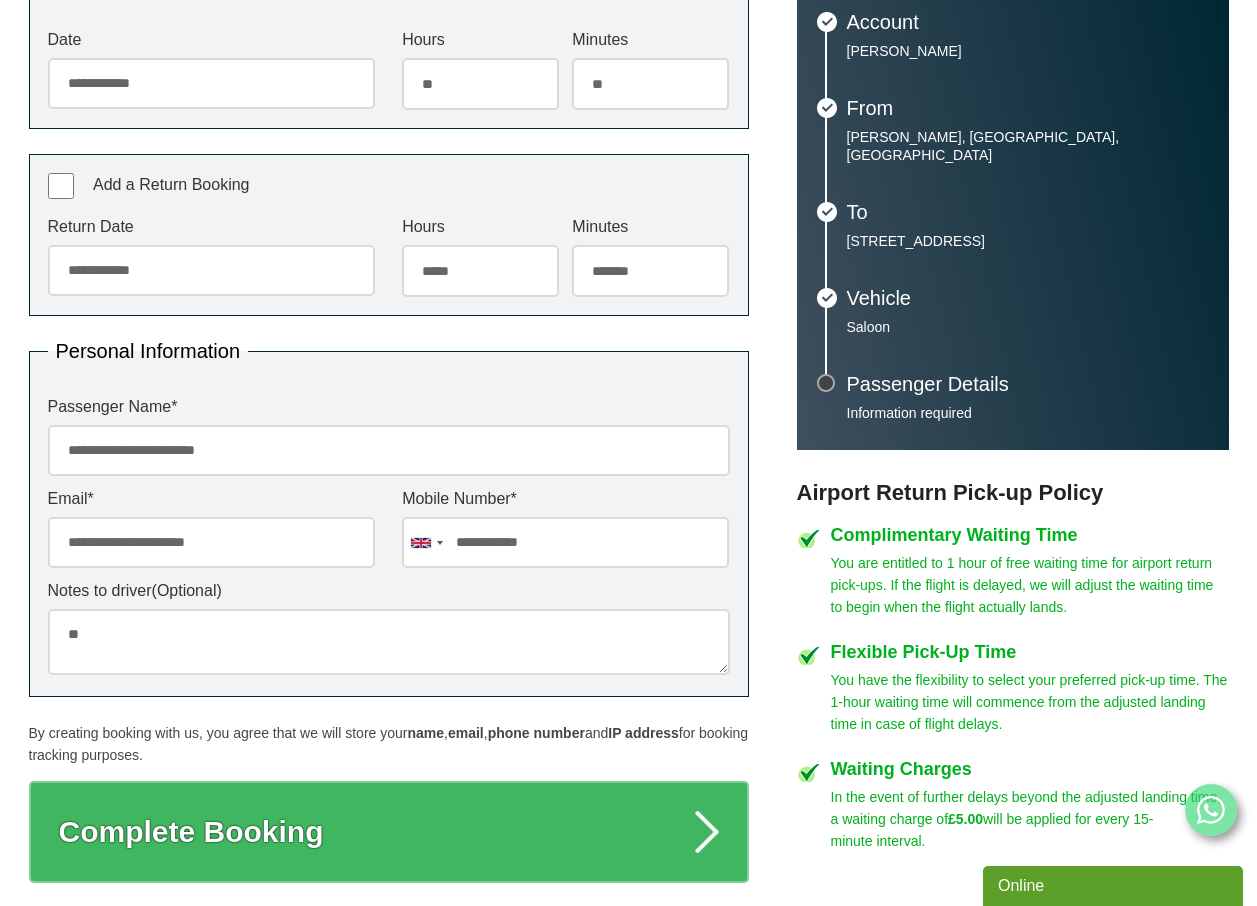 type on "*" 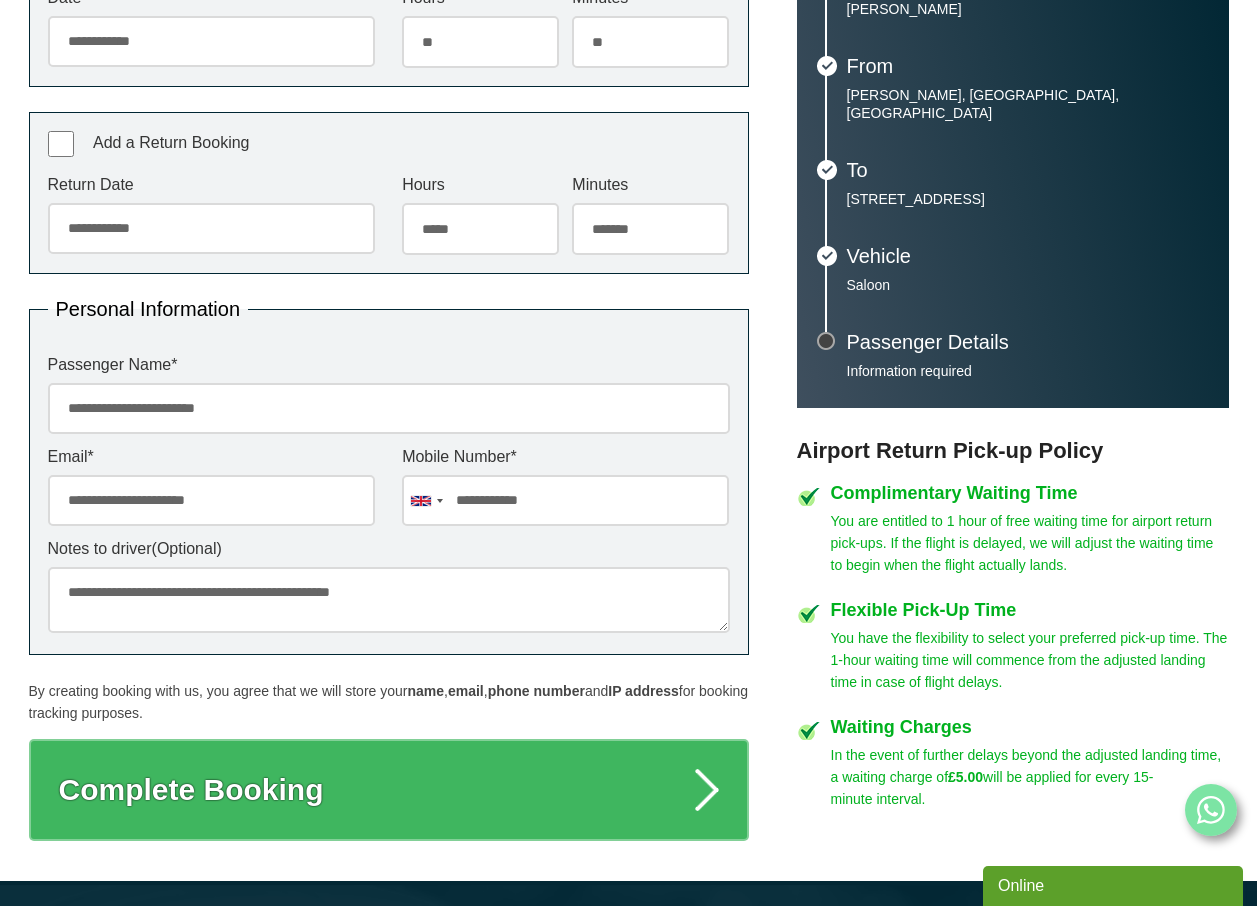 scroll, scrollTop: 600, scrollLeft: 0, axis: vertical 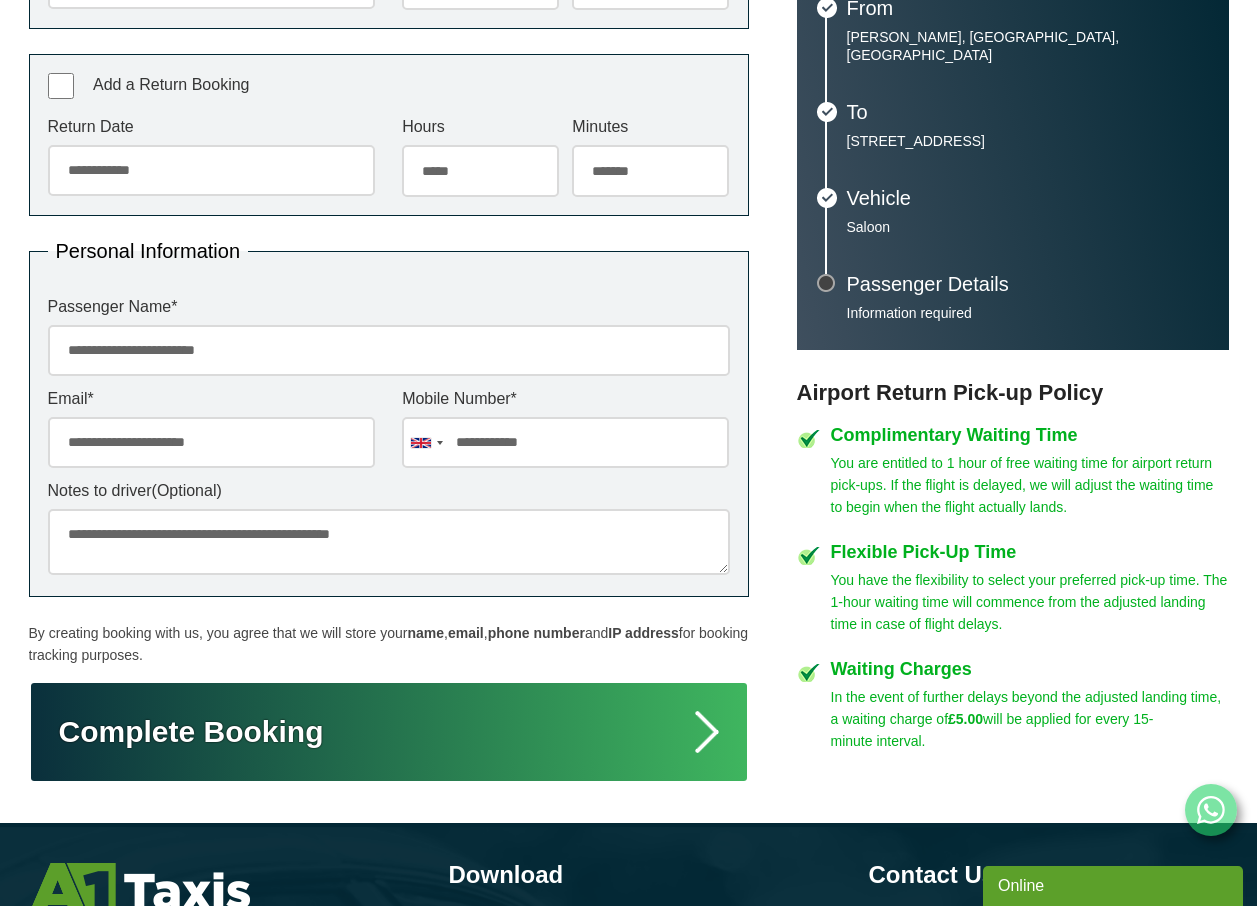 type on "**********" 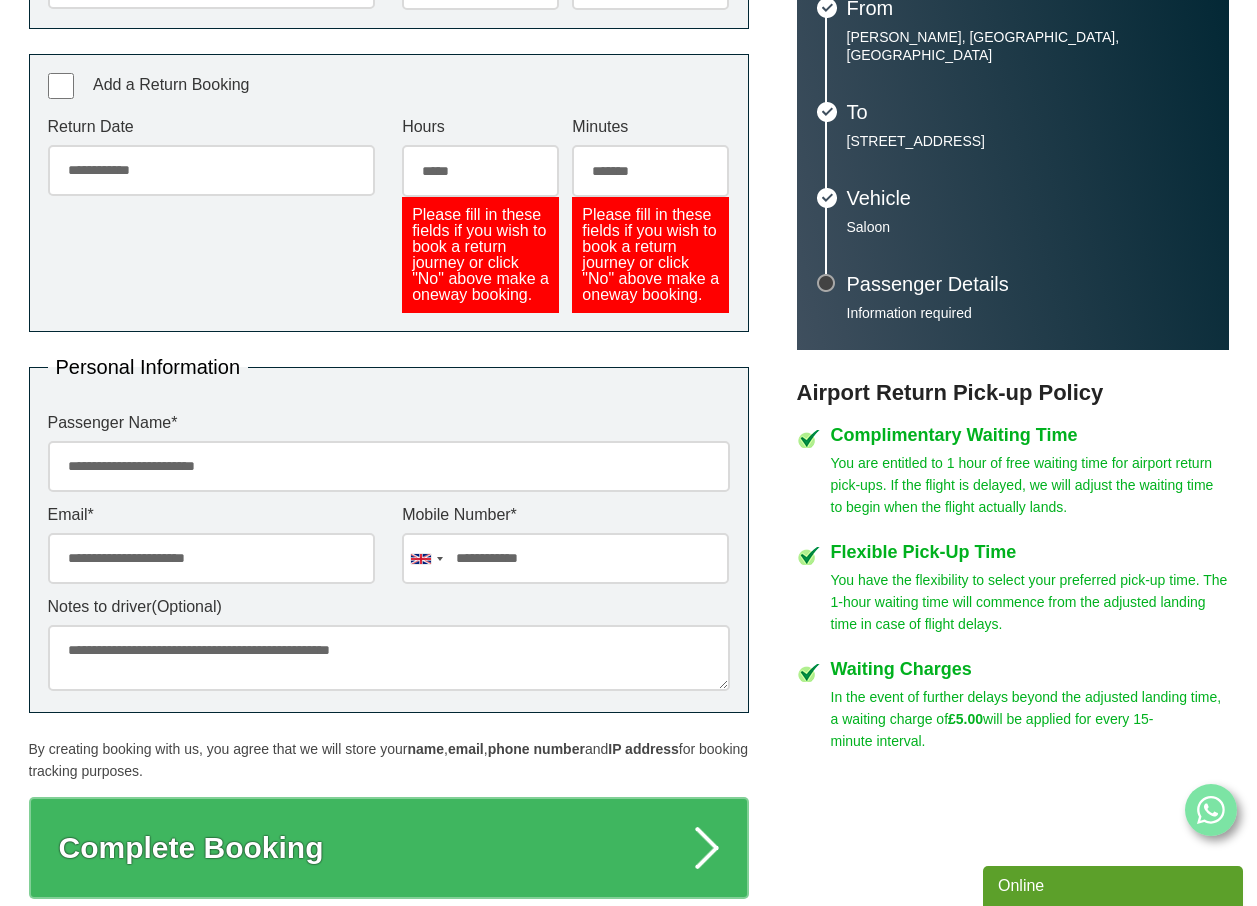 click on "*****
**
**
**
**
**
**
** ** ** ** ** ** ** ** ** ** ** ** ** ** ** ** ** **" at bounding box center (480, 171) 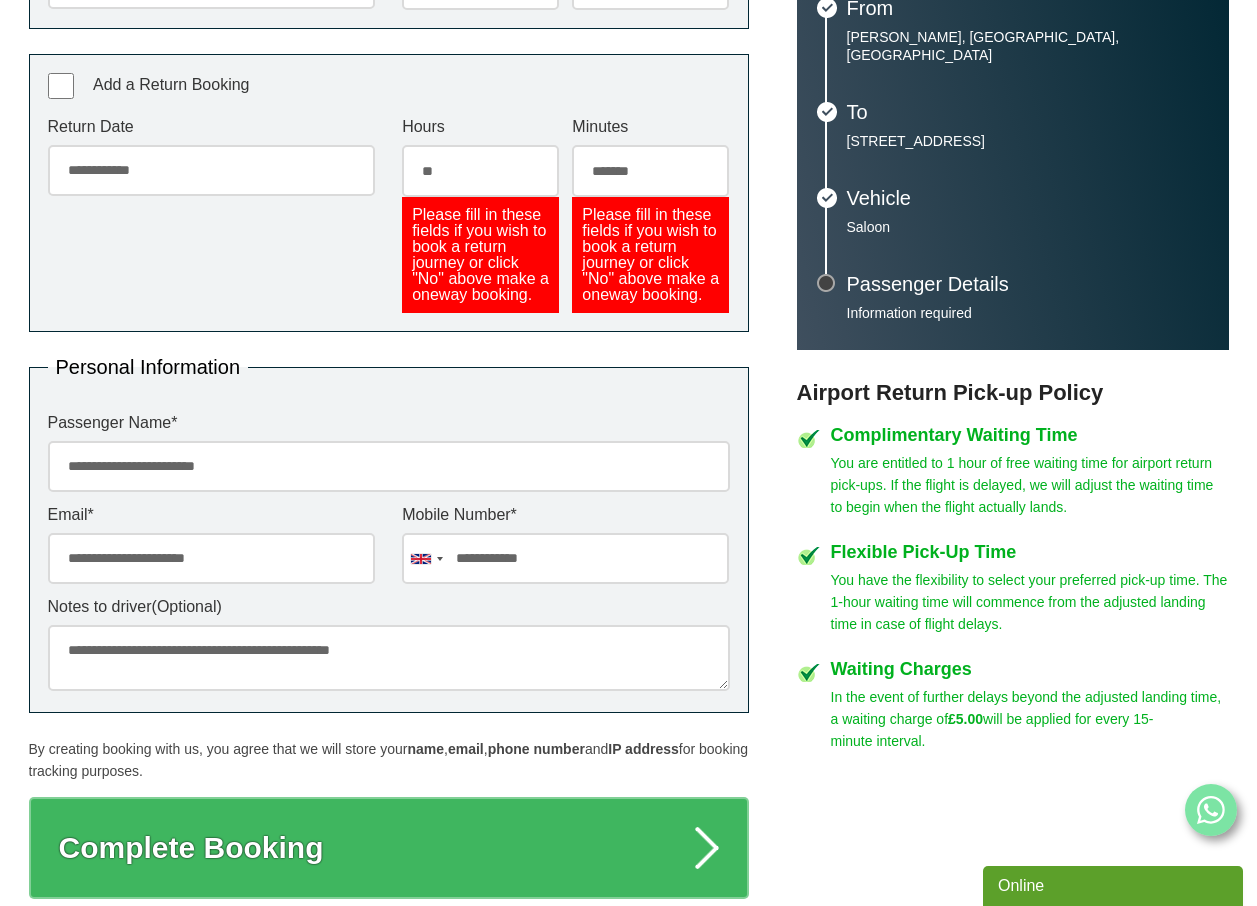 click on "*****
**
**
**
**
**
**
** ** ** ** ** ** ** ** ** ** ** ** ** ** ** ** ** **" at bounding box center (480, 171) 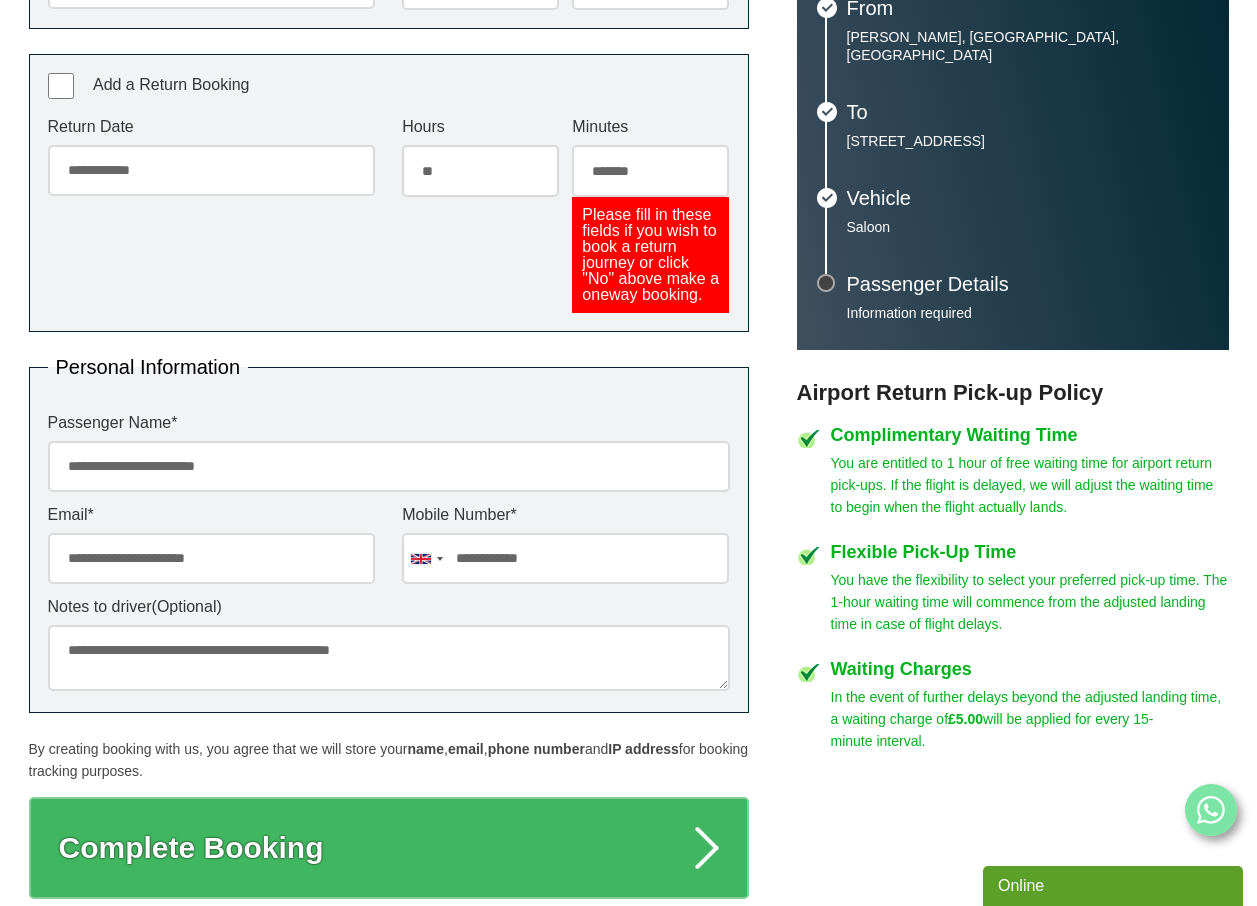 click on "*******
**
**
**
**
**
**
** ** ** ** ** ** ** ** ** ** ** ** ** ** ** ** ** ** ** ** ** ** ** ** ** ** **" at bounding box center (650, 171) 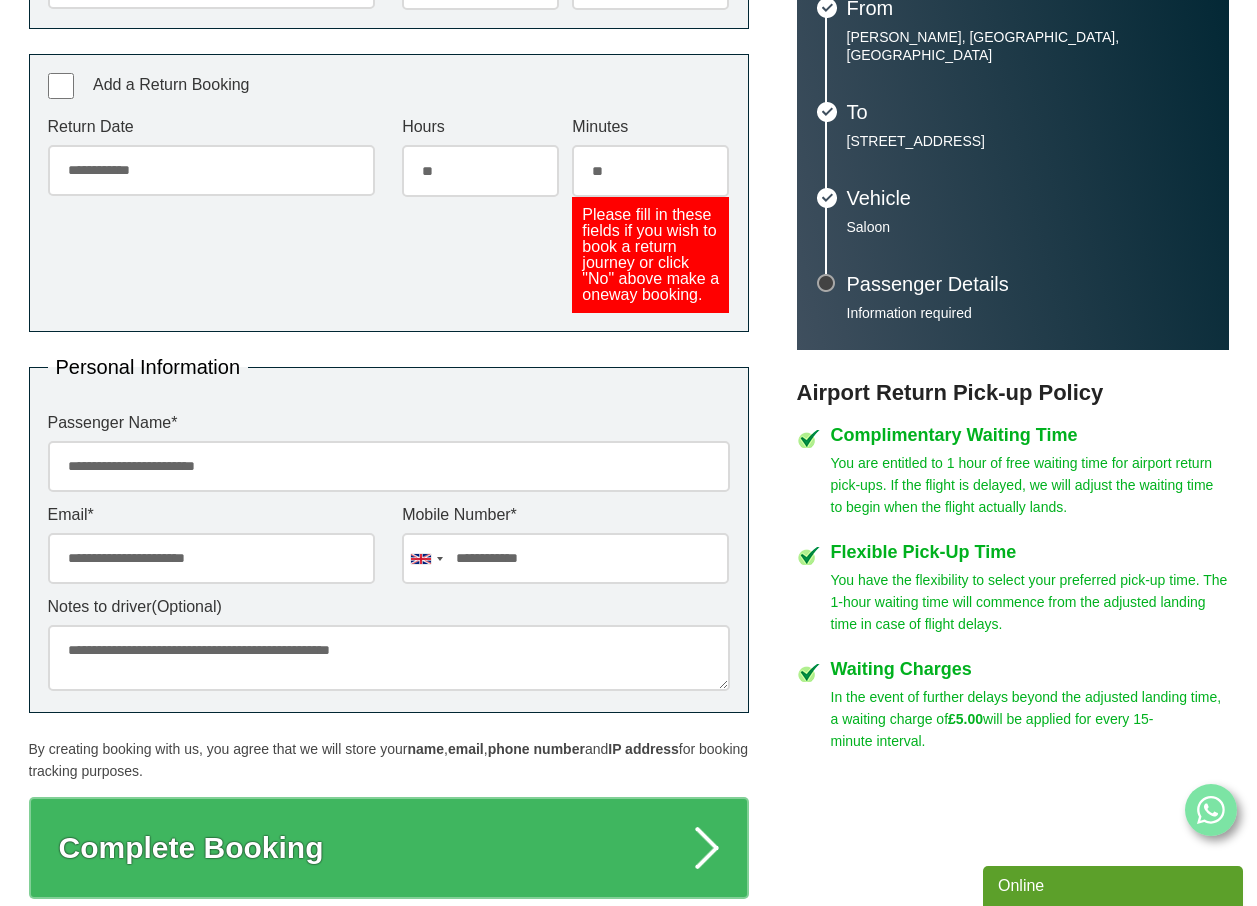 click on "*******
**
**
**
**
**
**
** ** ** ** ** ** ** ** ** ** ** ** ** ** ** ** ** ** ** ** ** ** ** ** ** ** **" at bounding box center (650, 171) 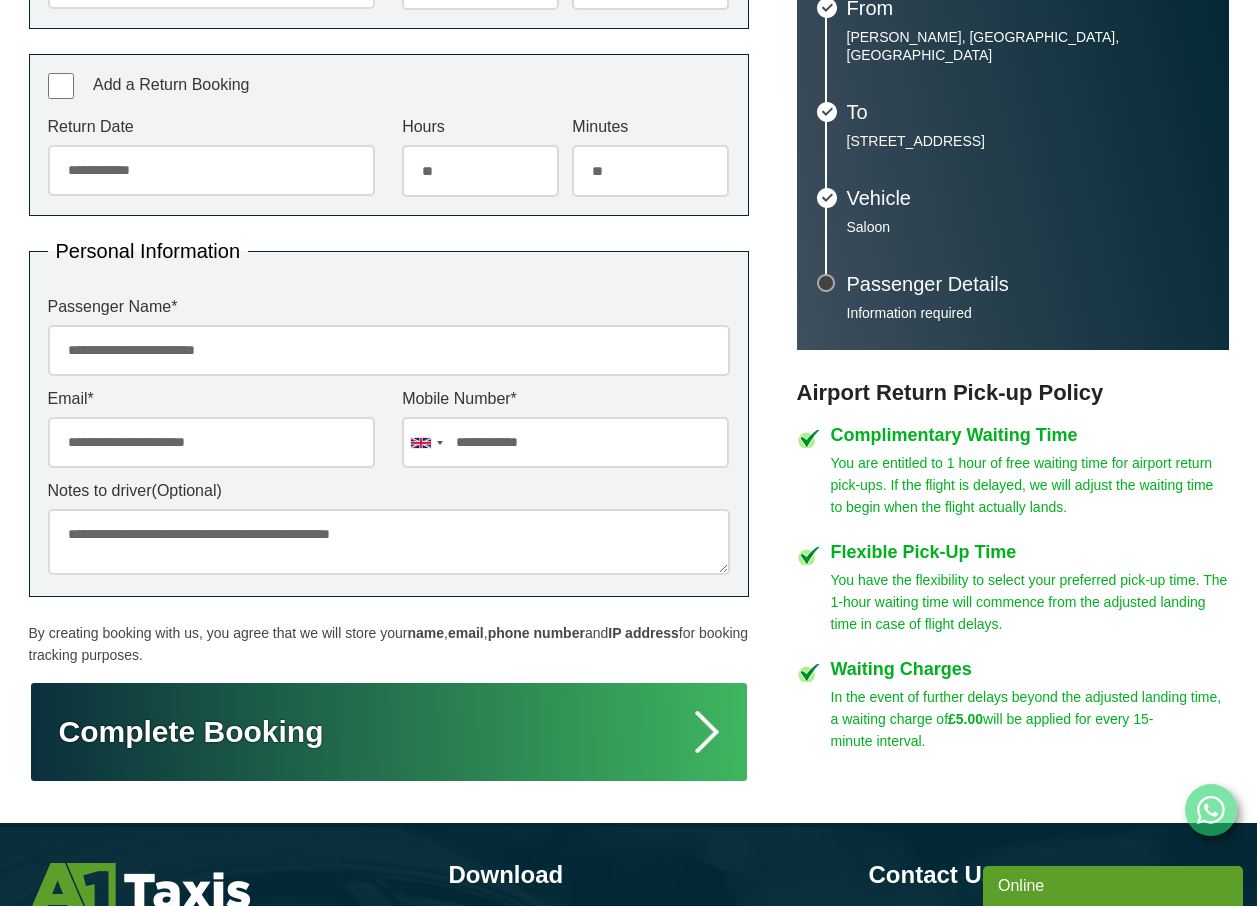 click on "Complete Booking" at bounding box center (389, 732) 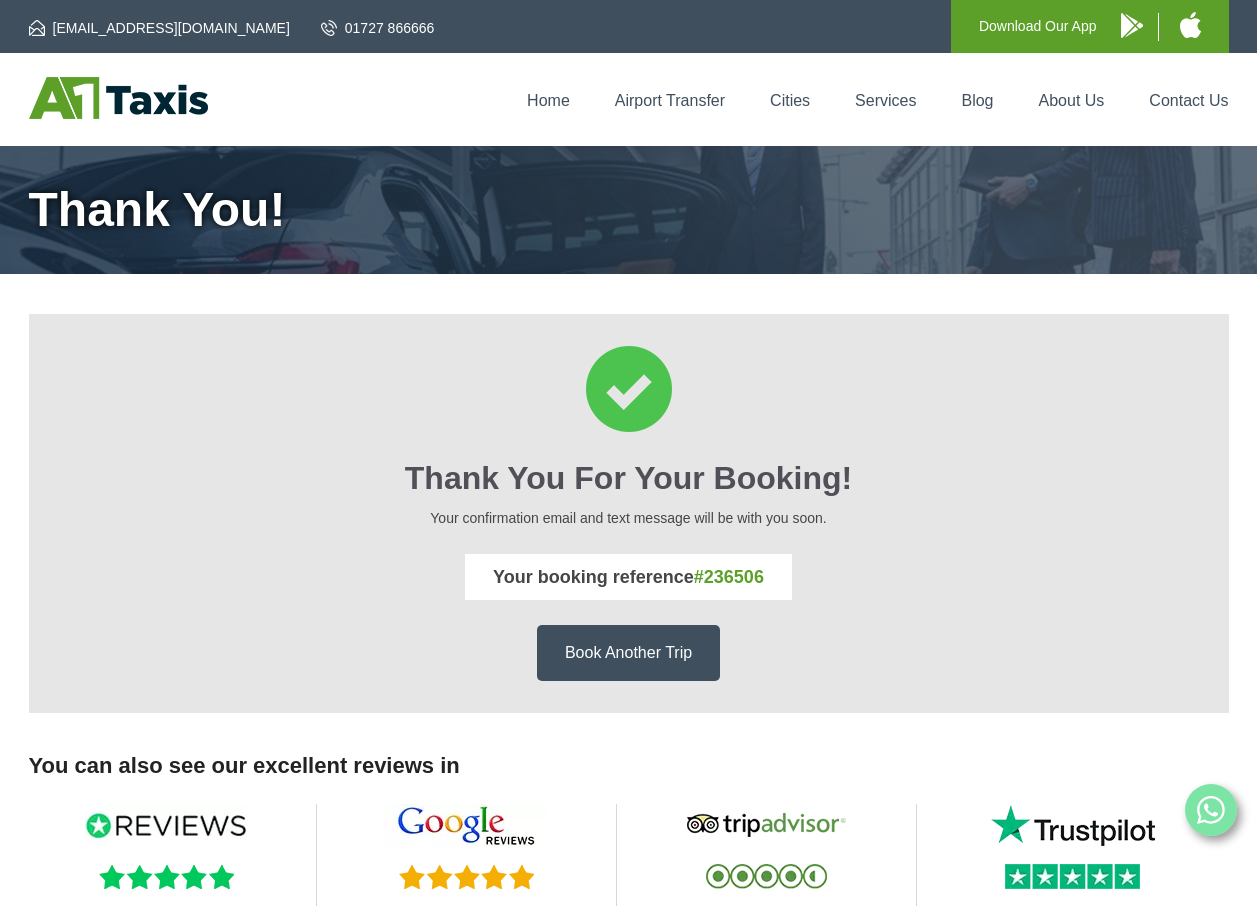 scroll, scrollTop: 0, scrollLeft: 0, axis: both 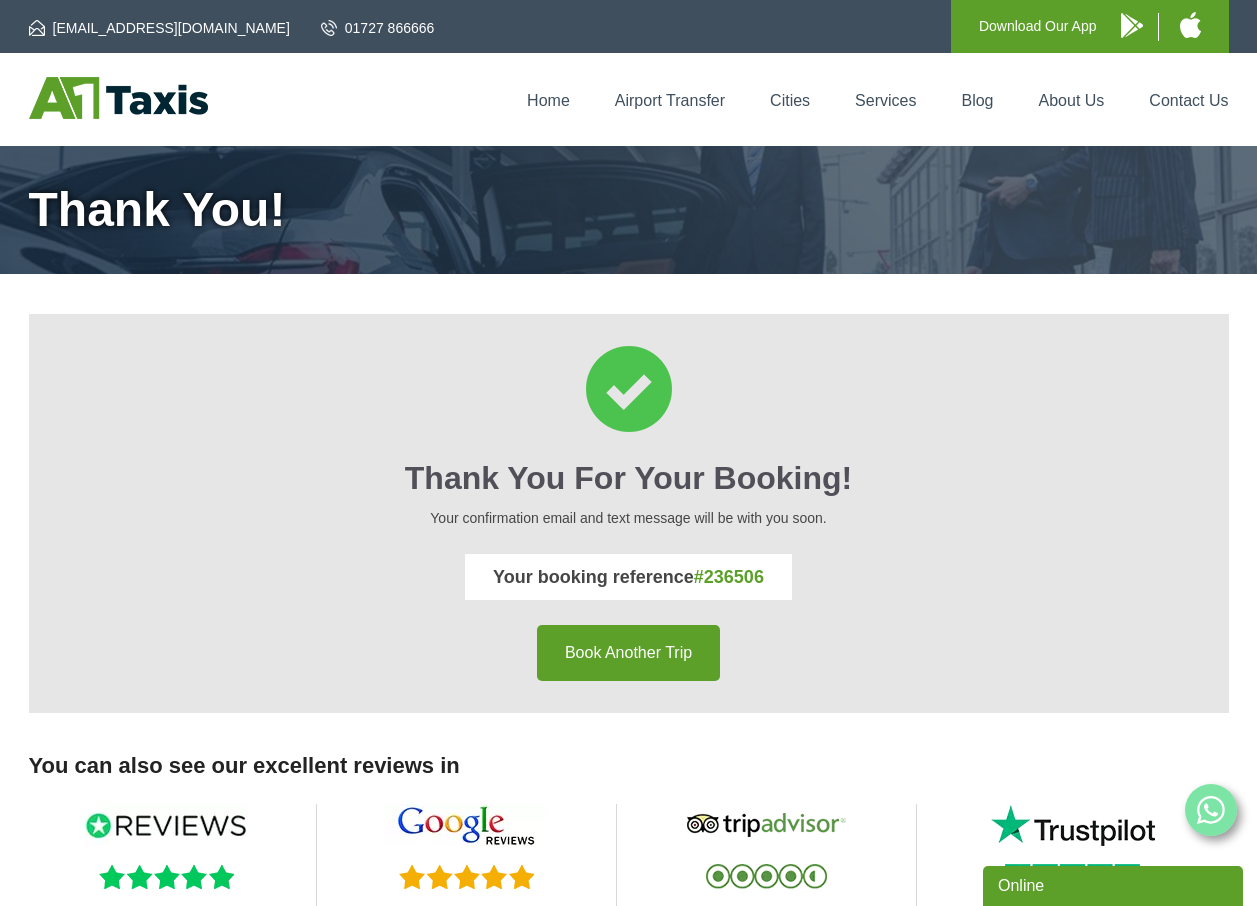 click on "Book Another Trip" at bounding box center (628, 653) 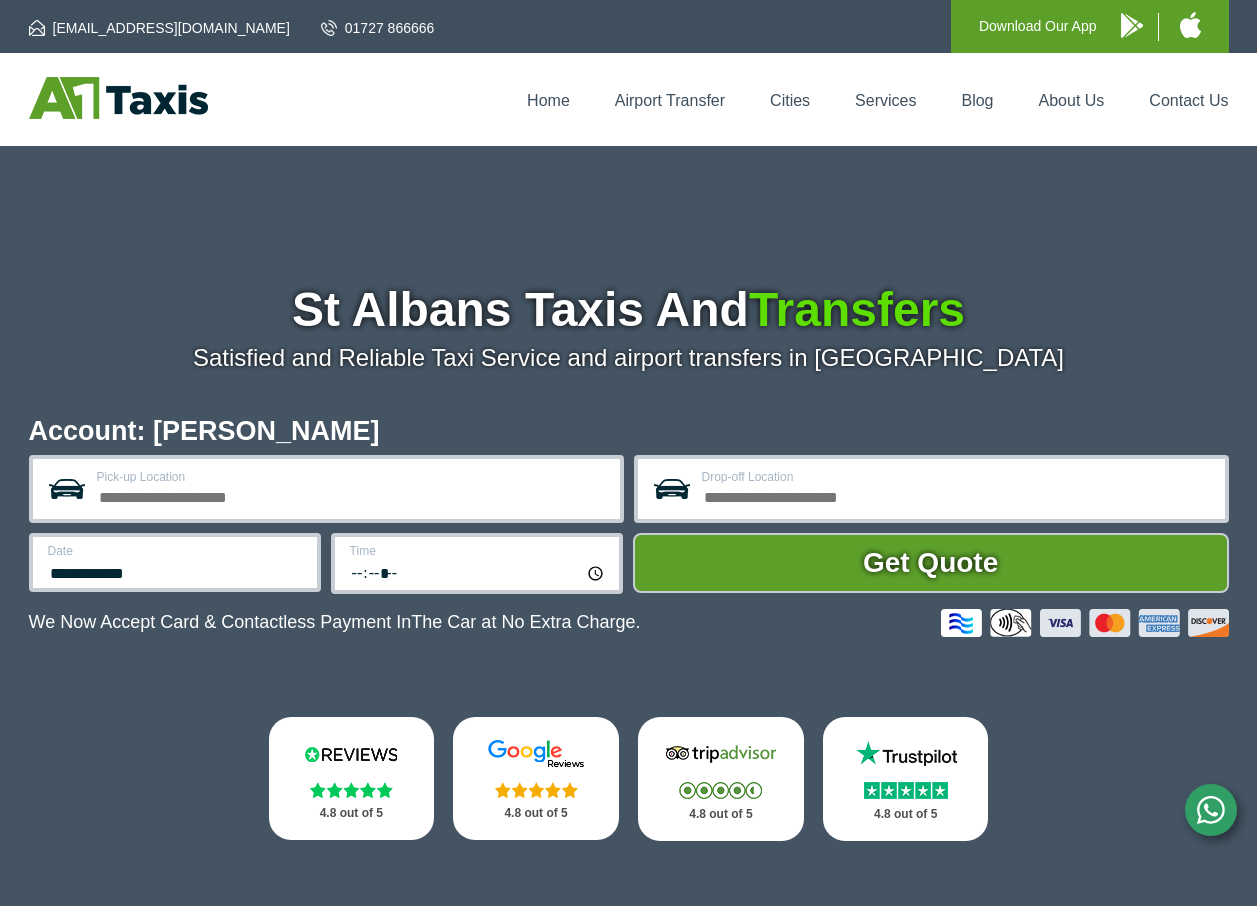 scroll, scrollTop: 0, scrollLeft: 0, axis: both 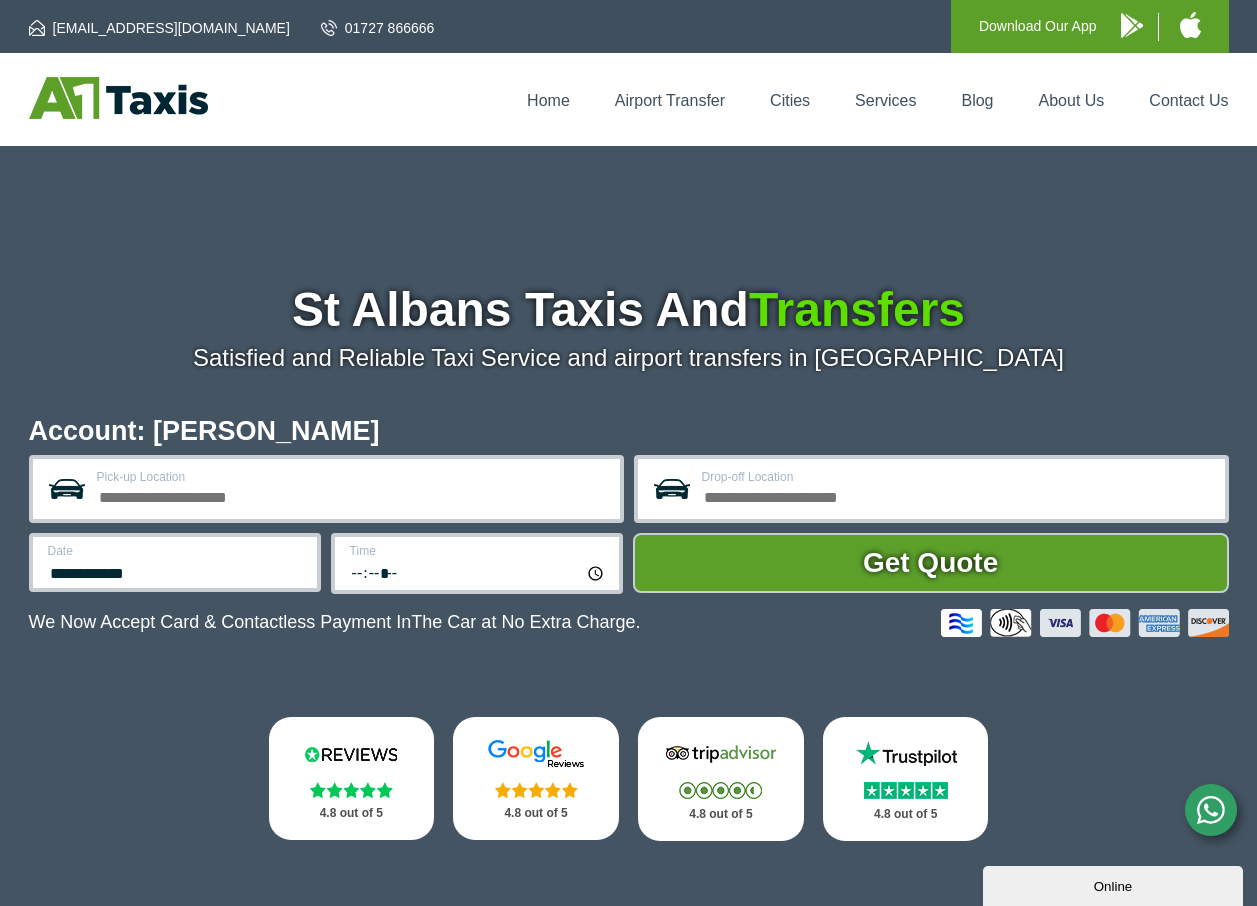 click on "Pick-up Location" at bounding box center [352, 495] 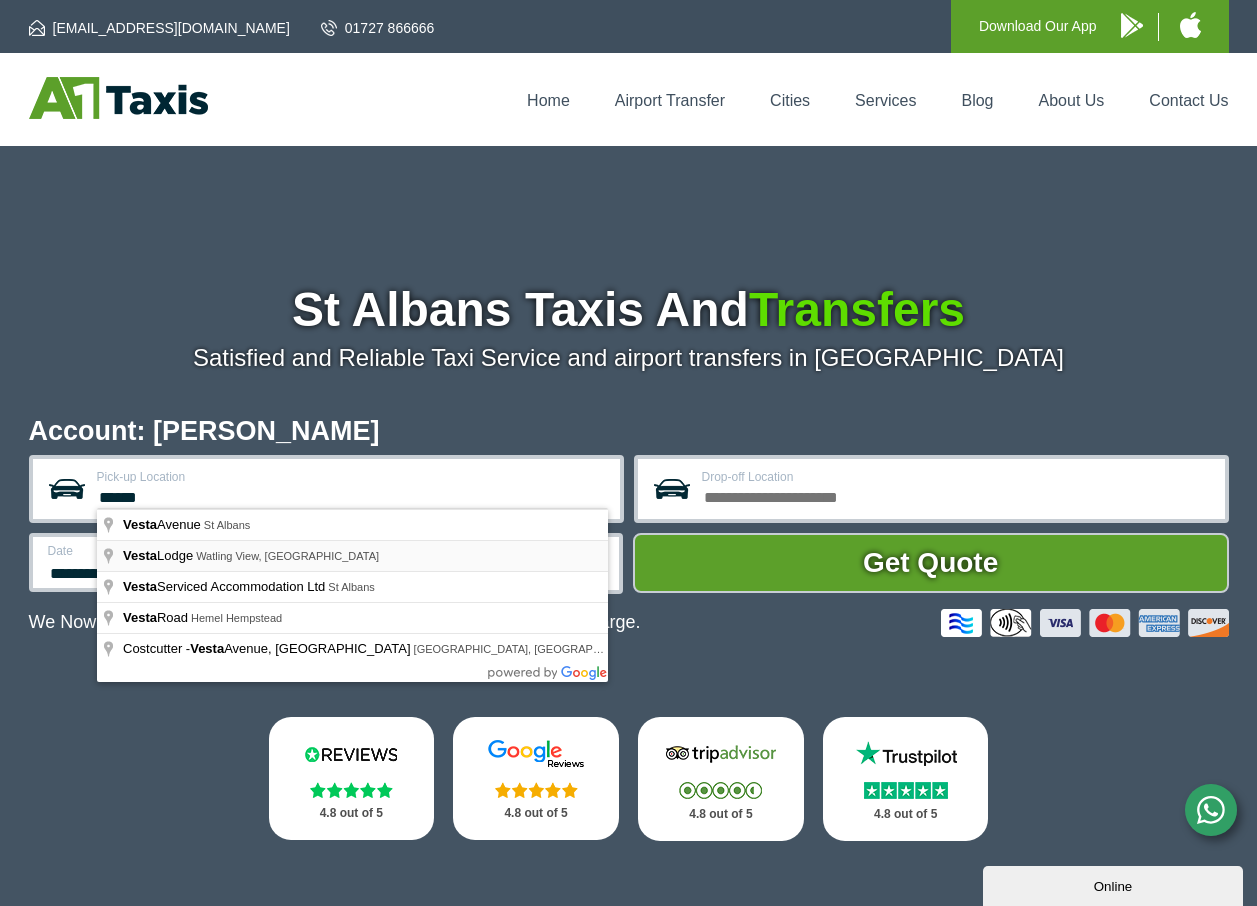 type on "**********" 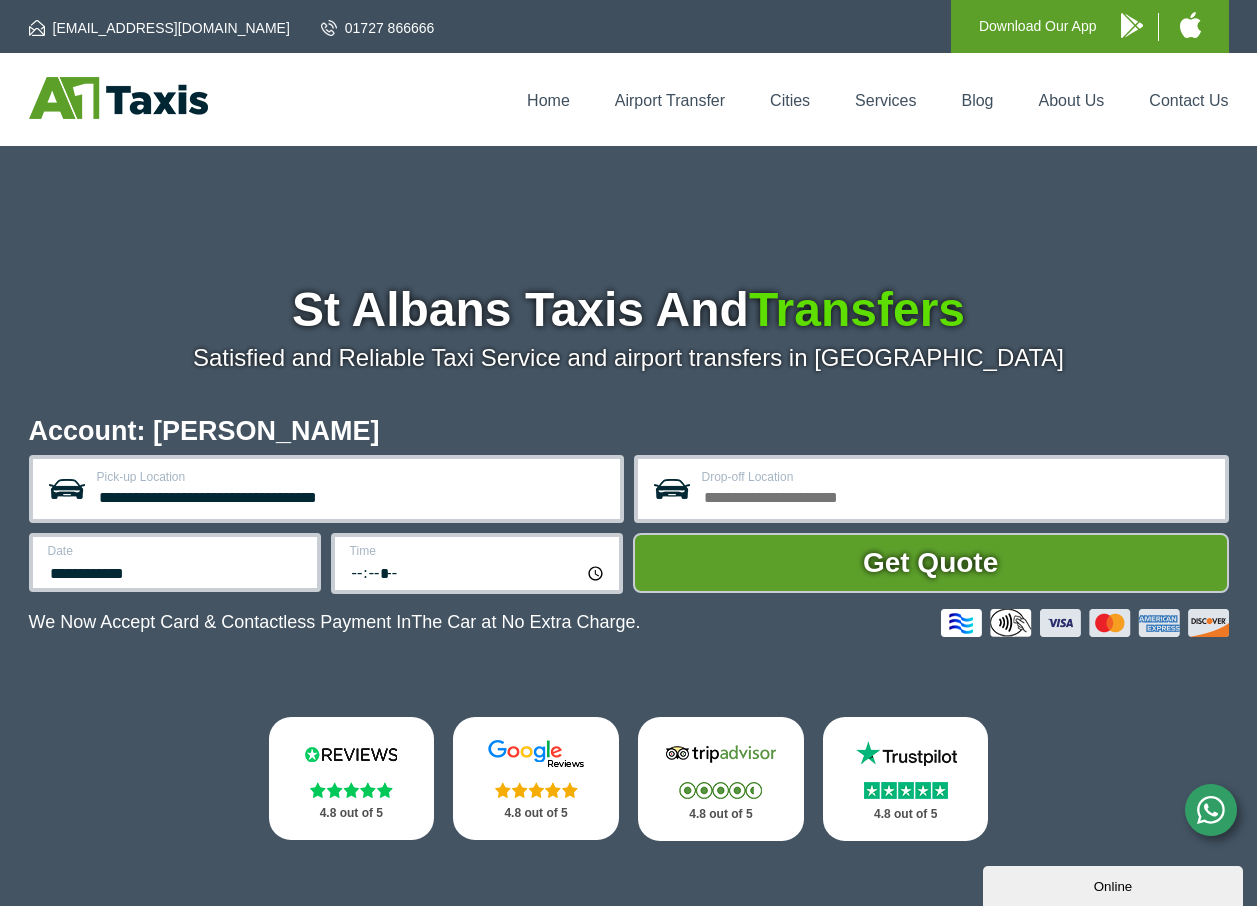 click on "**********" at bounding box center [352, 495] 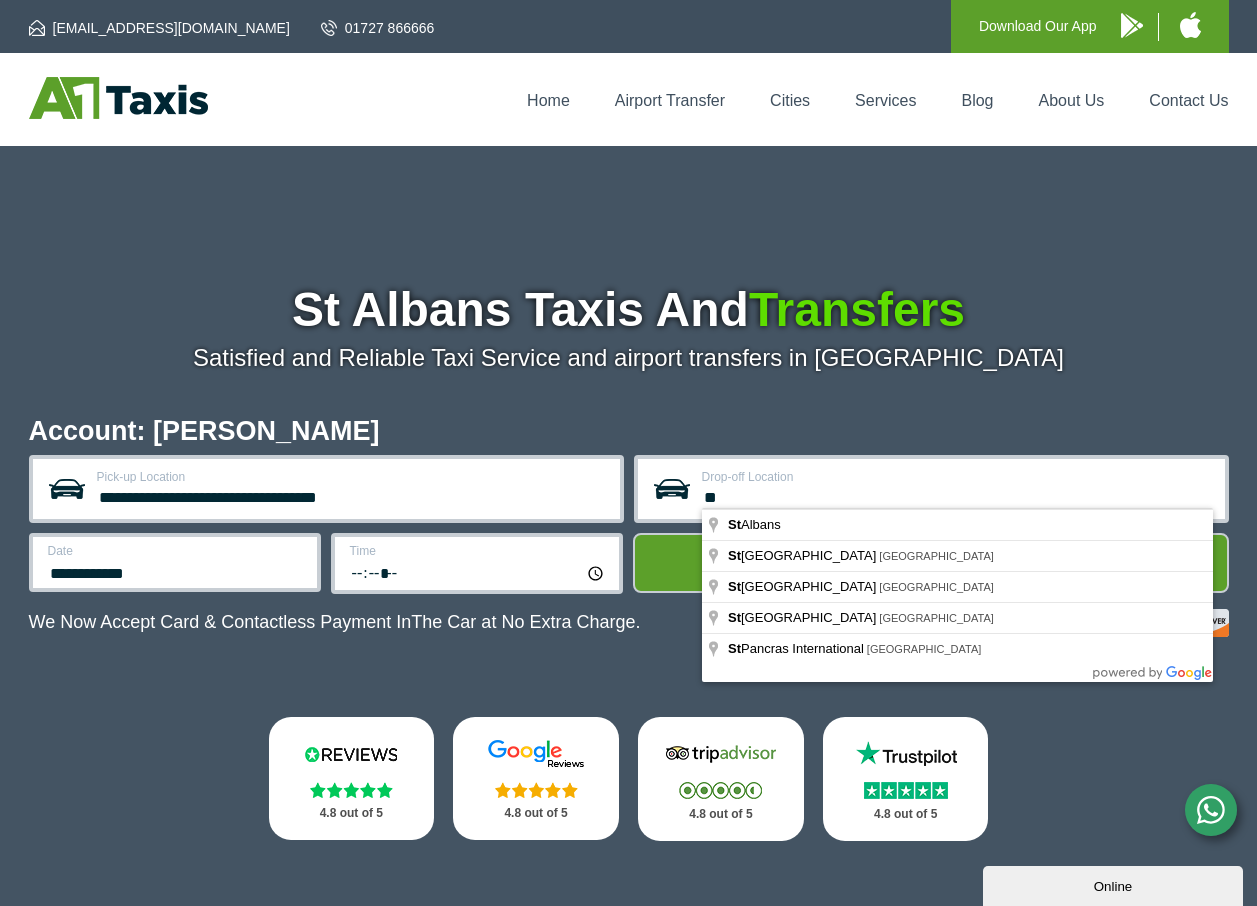 type on "*" 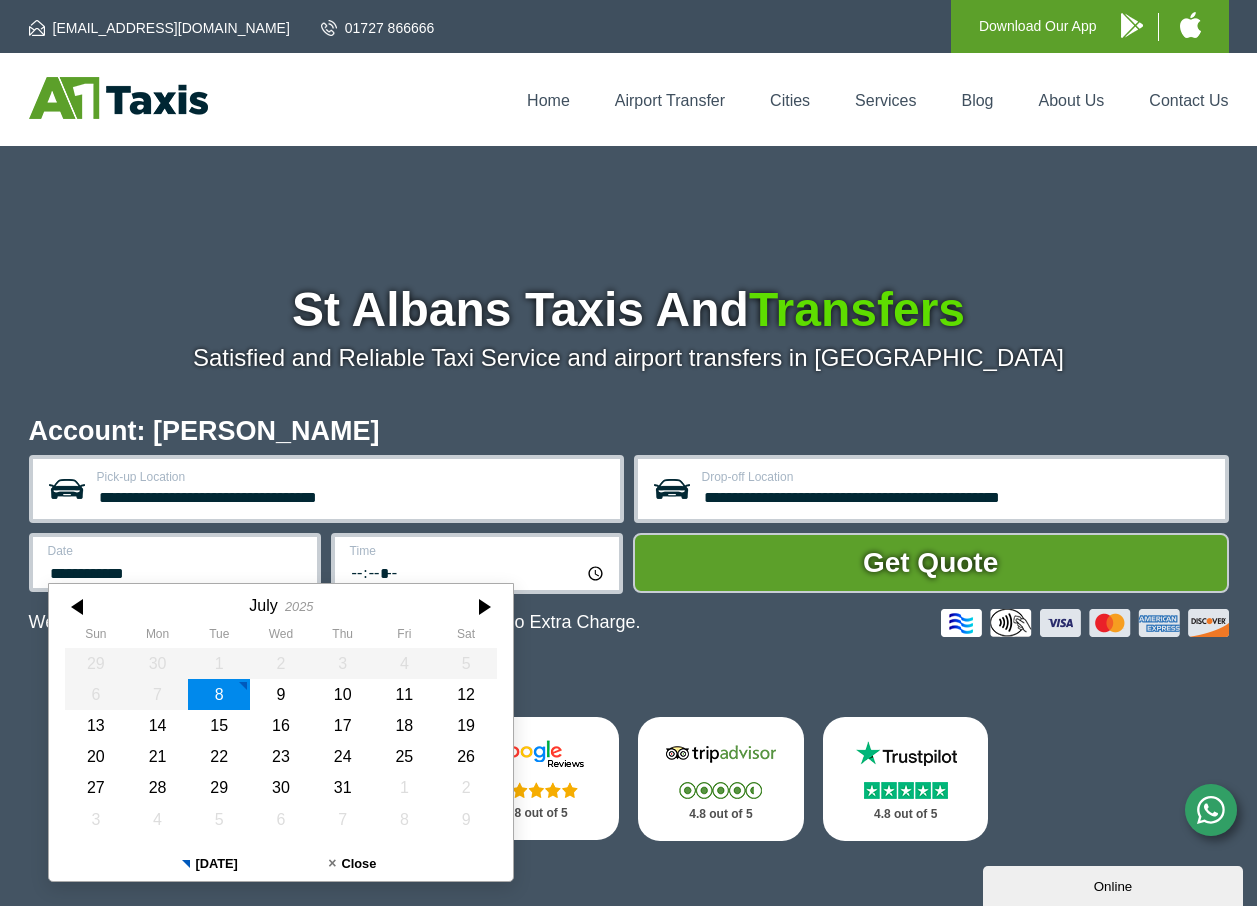 click on "**********" at bounding box center [176, 571] 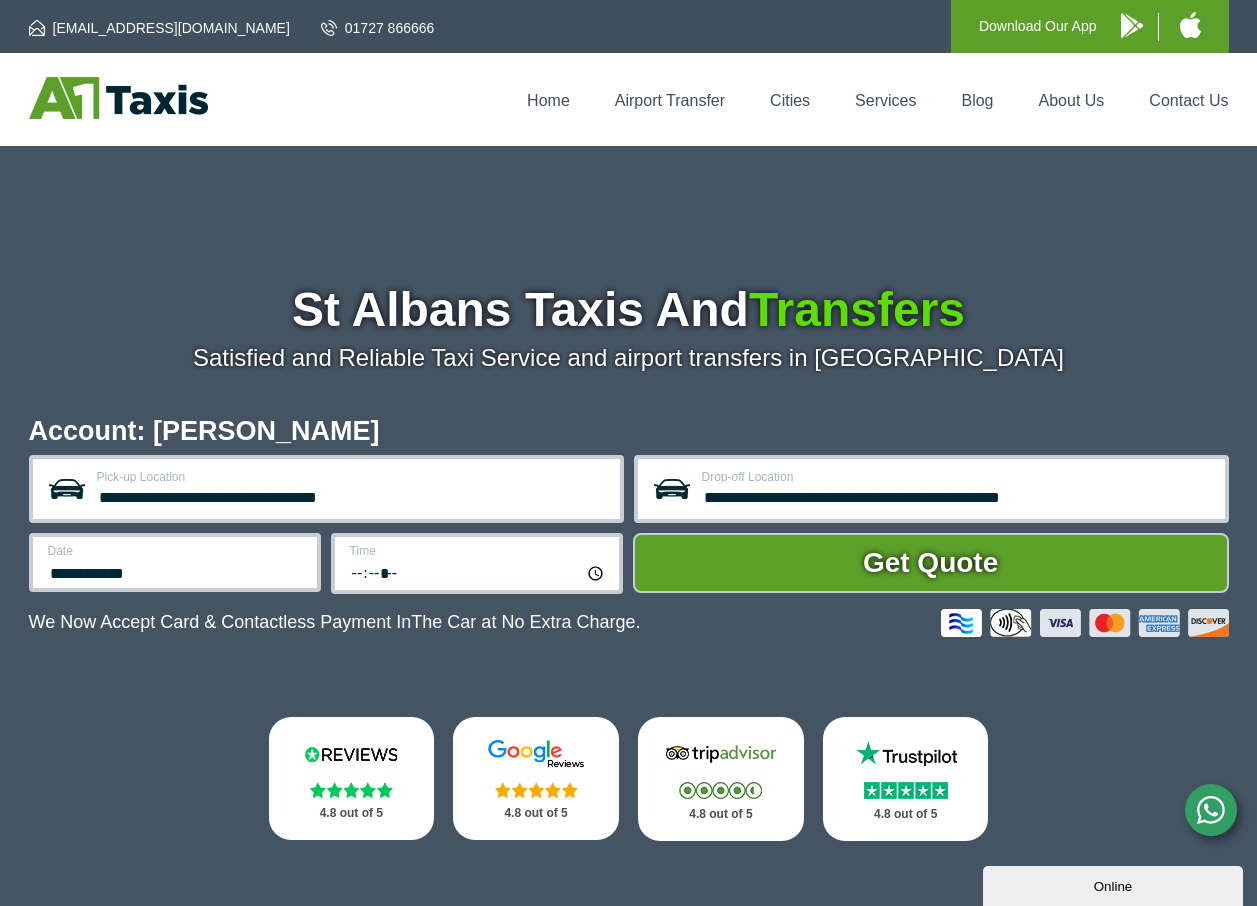 click on "**********" at bounding box center (957, 495) 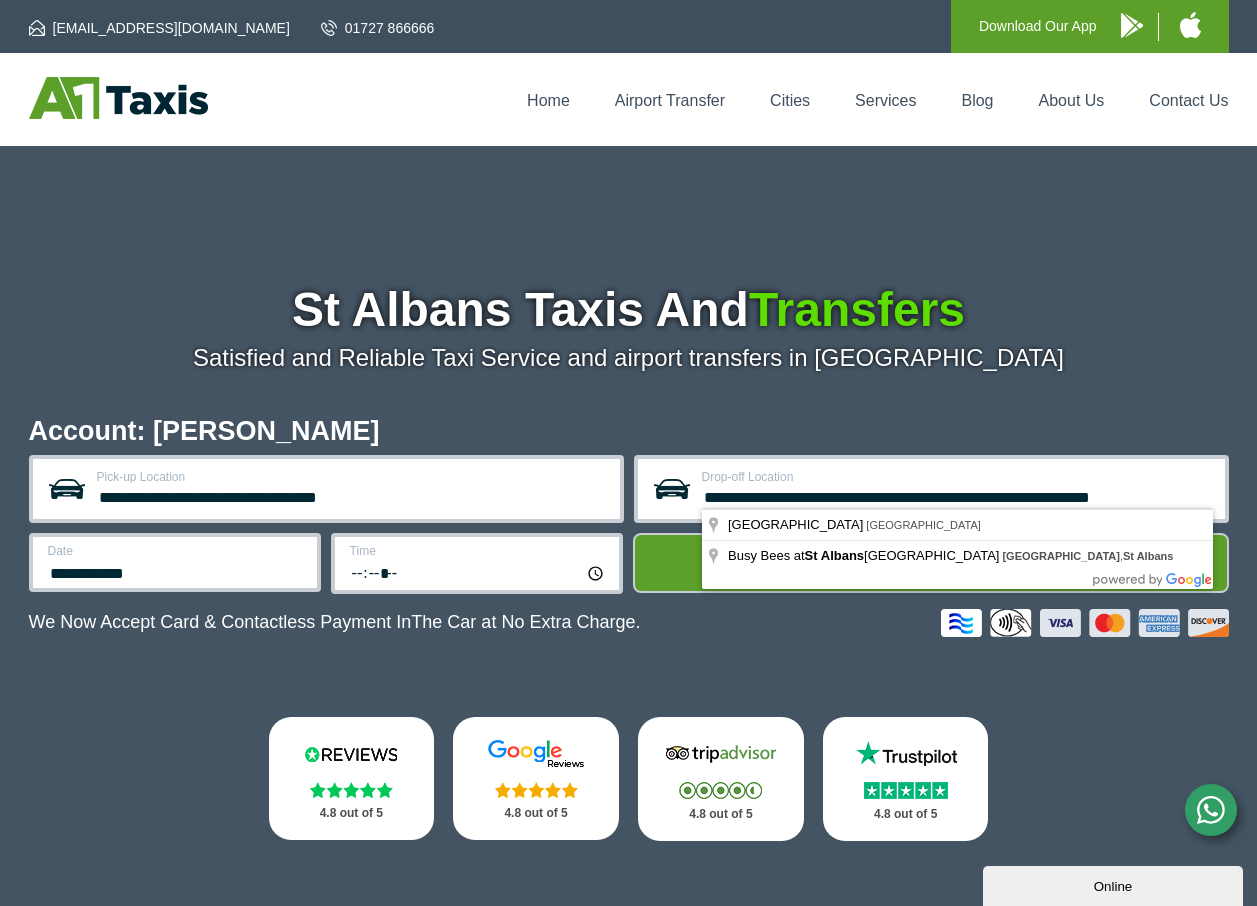type on "**********" 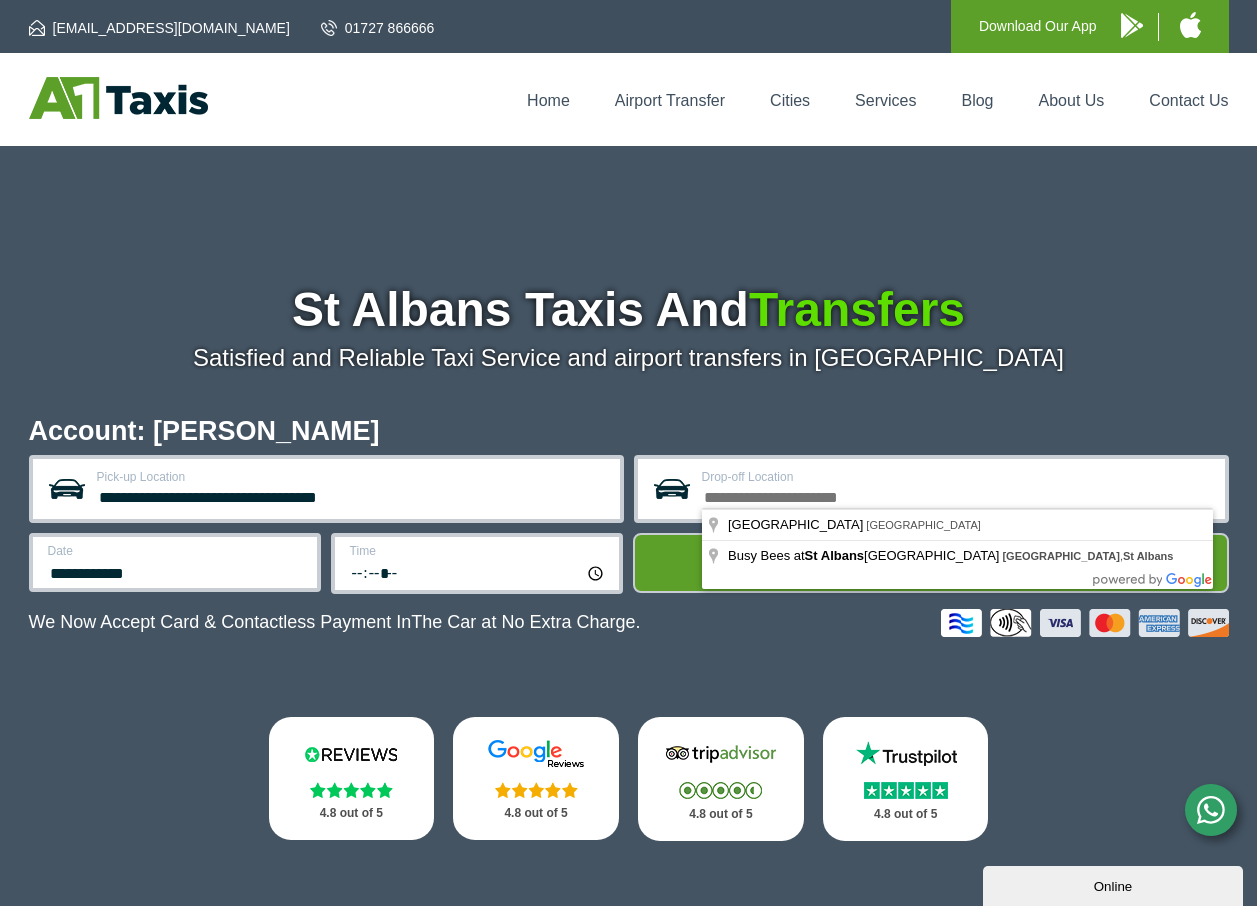 click on "**********" at bounding box center (176, 571) 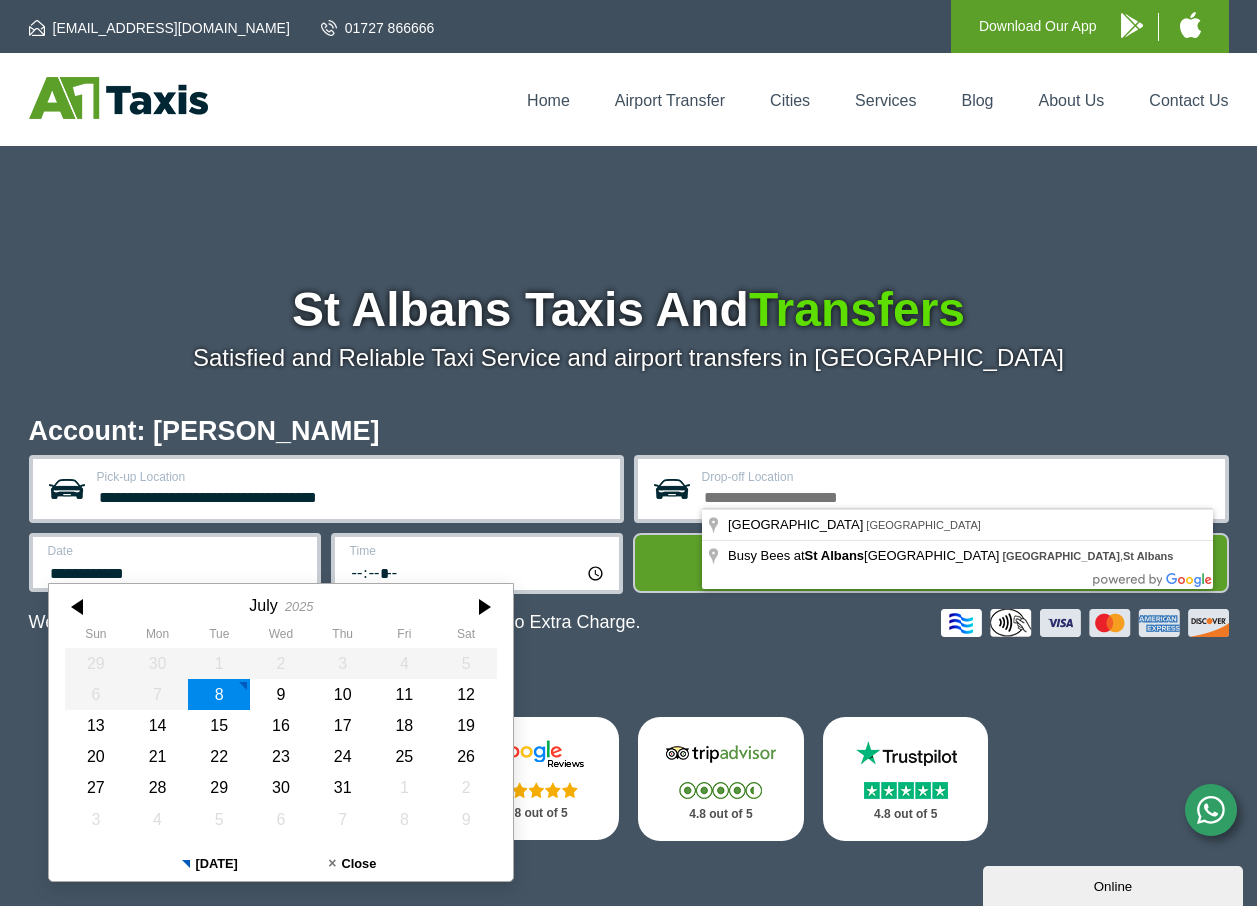 click on "Drop-off Location" at bounding box center (957, 495) 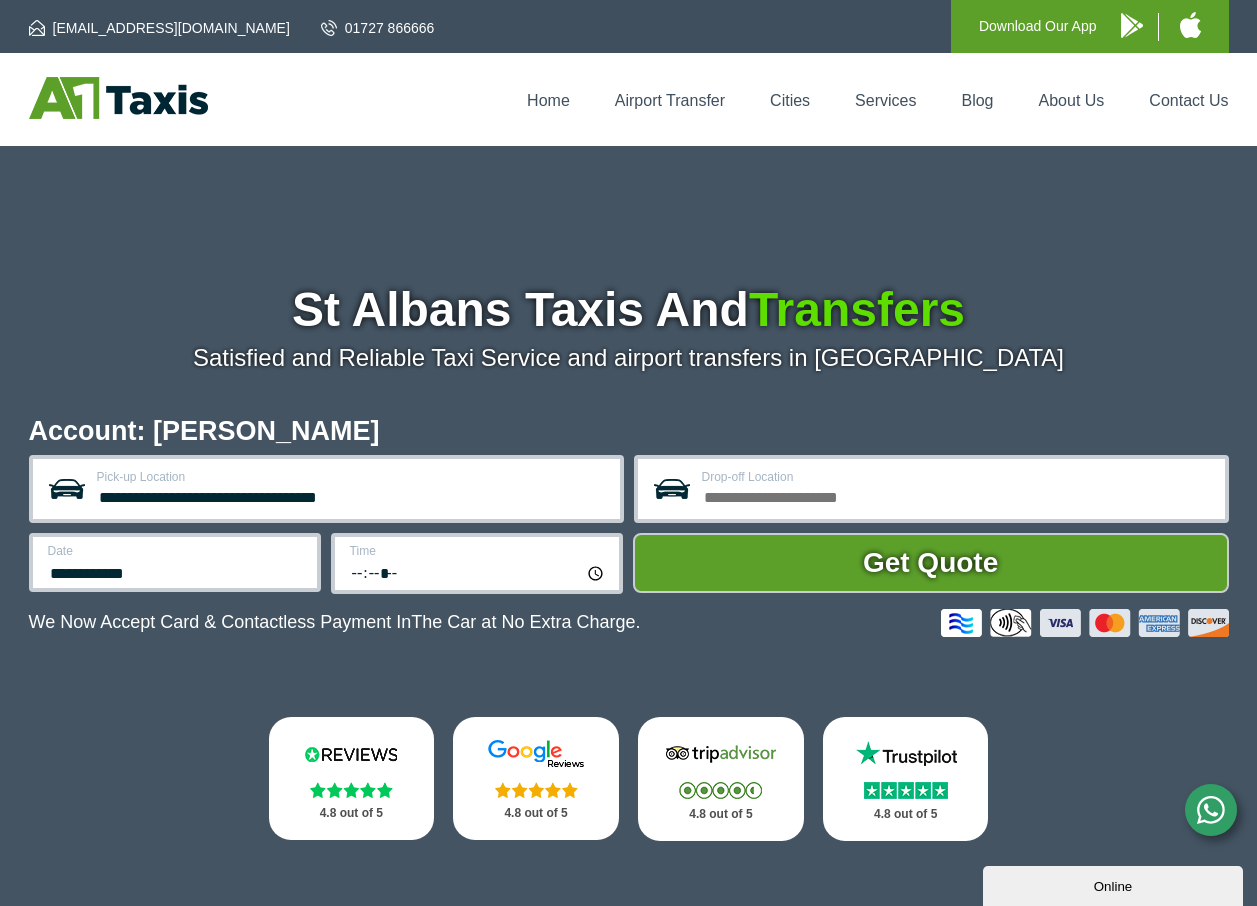 click on "Drop-off Location" at bounding box center [957, 495] 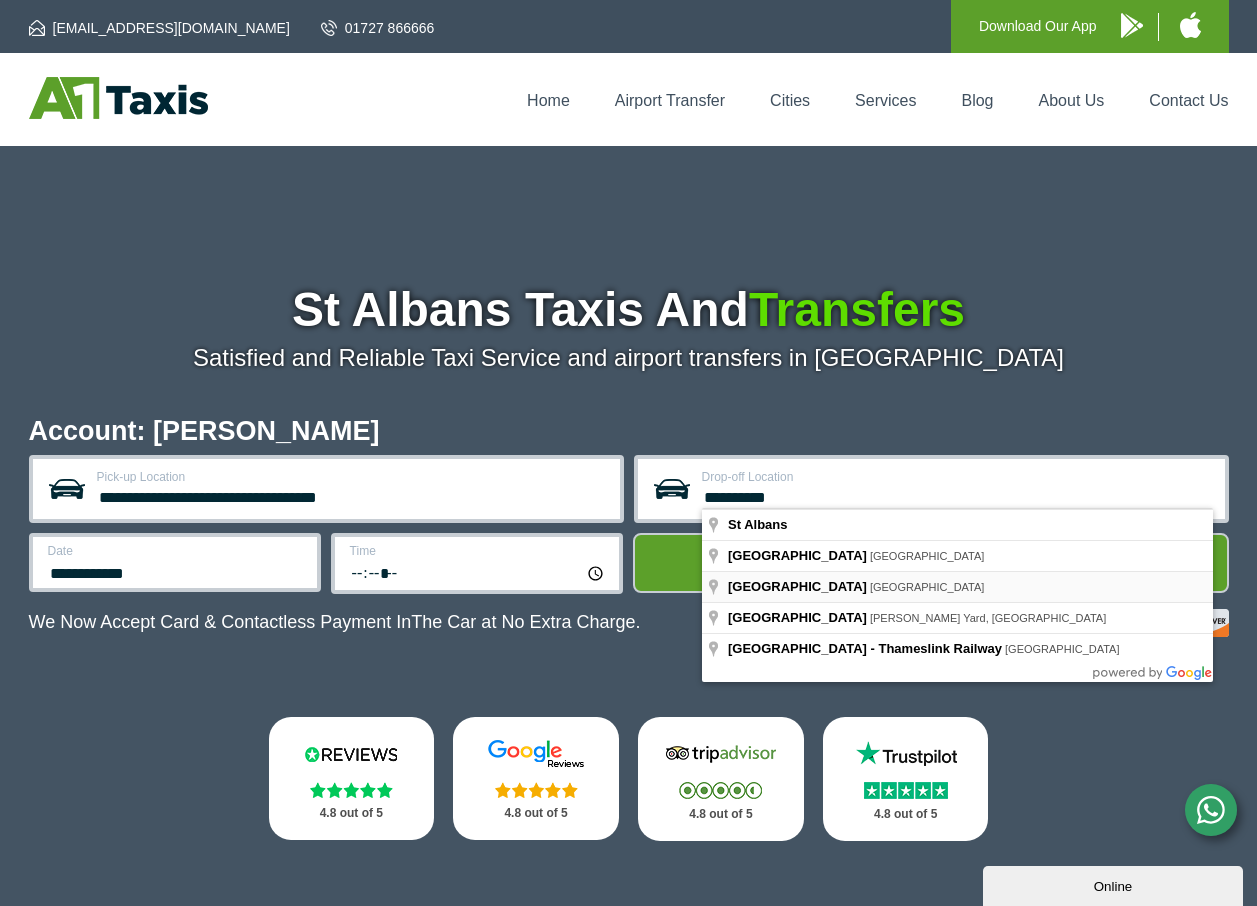 type on "**********" 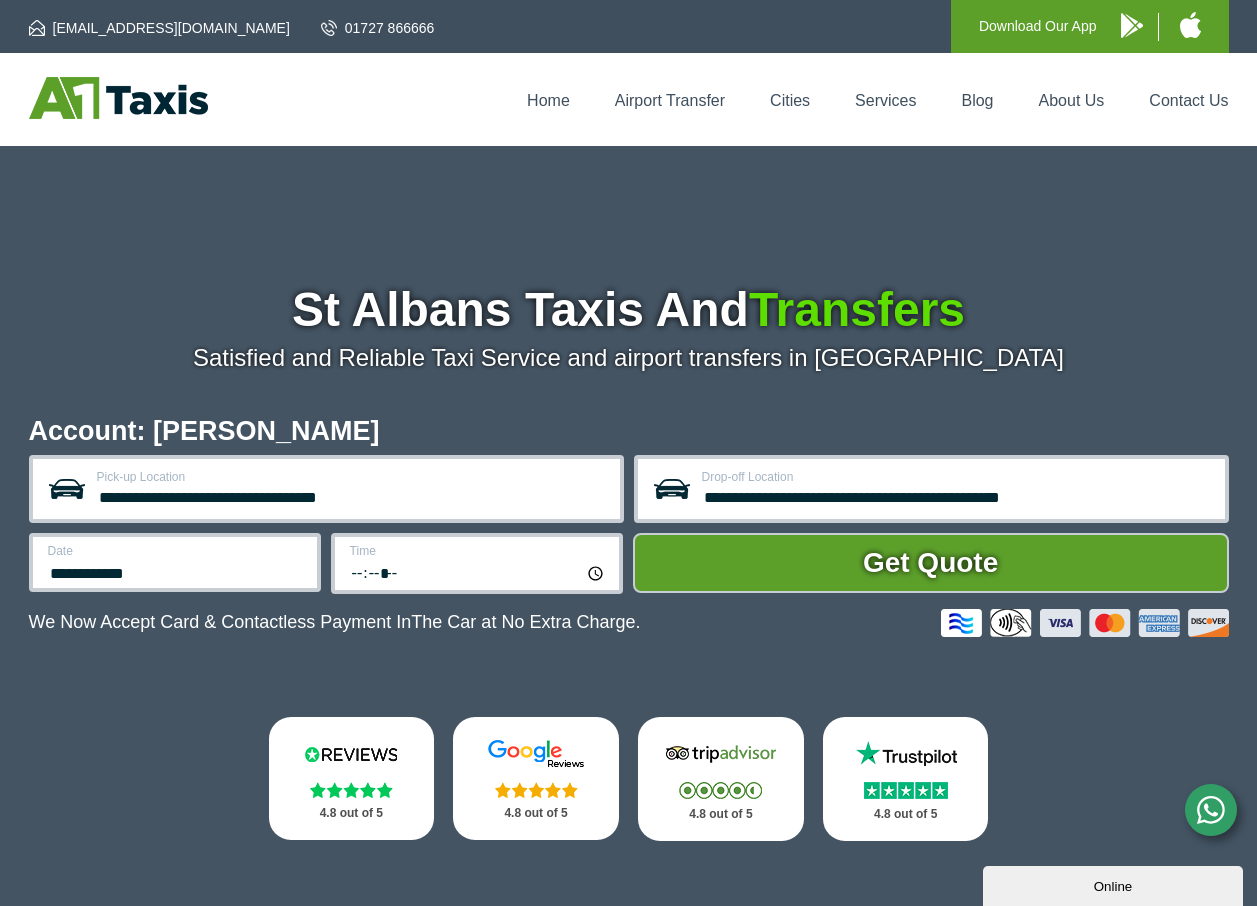 click on "Date" at bounding box center [176, 551] 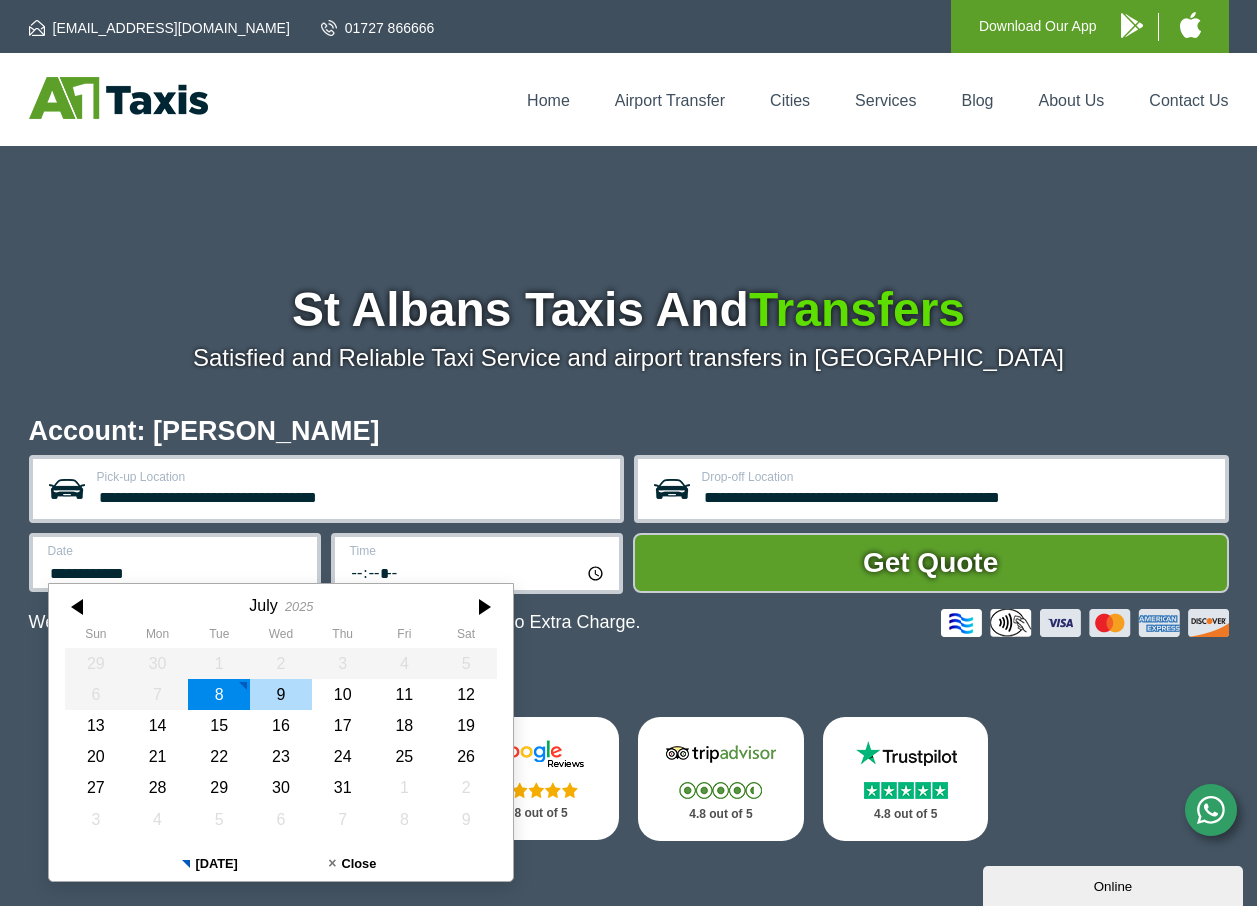 click on "9" at bounding box center (281, 694) 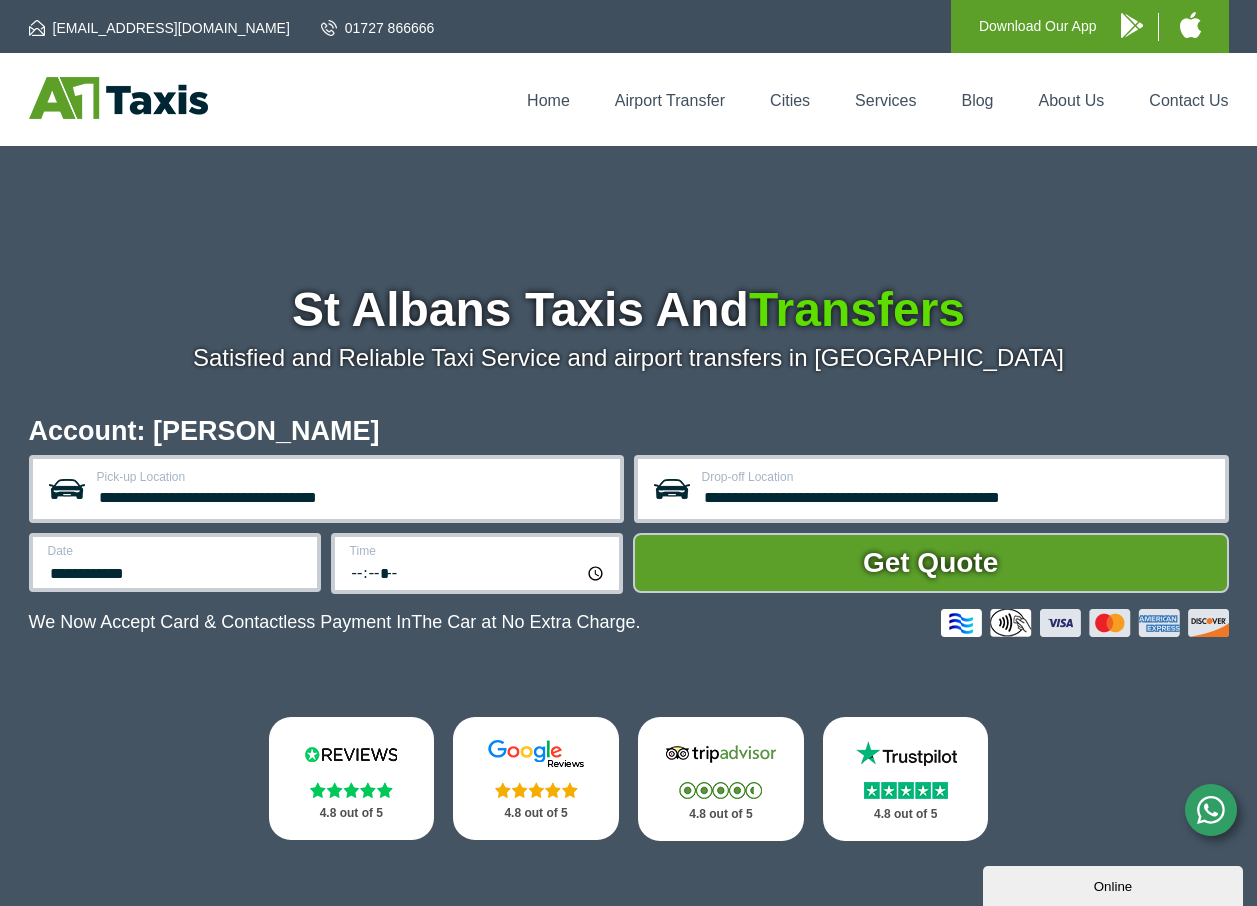 click on "*****" at bounding box center [478, 572] 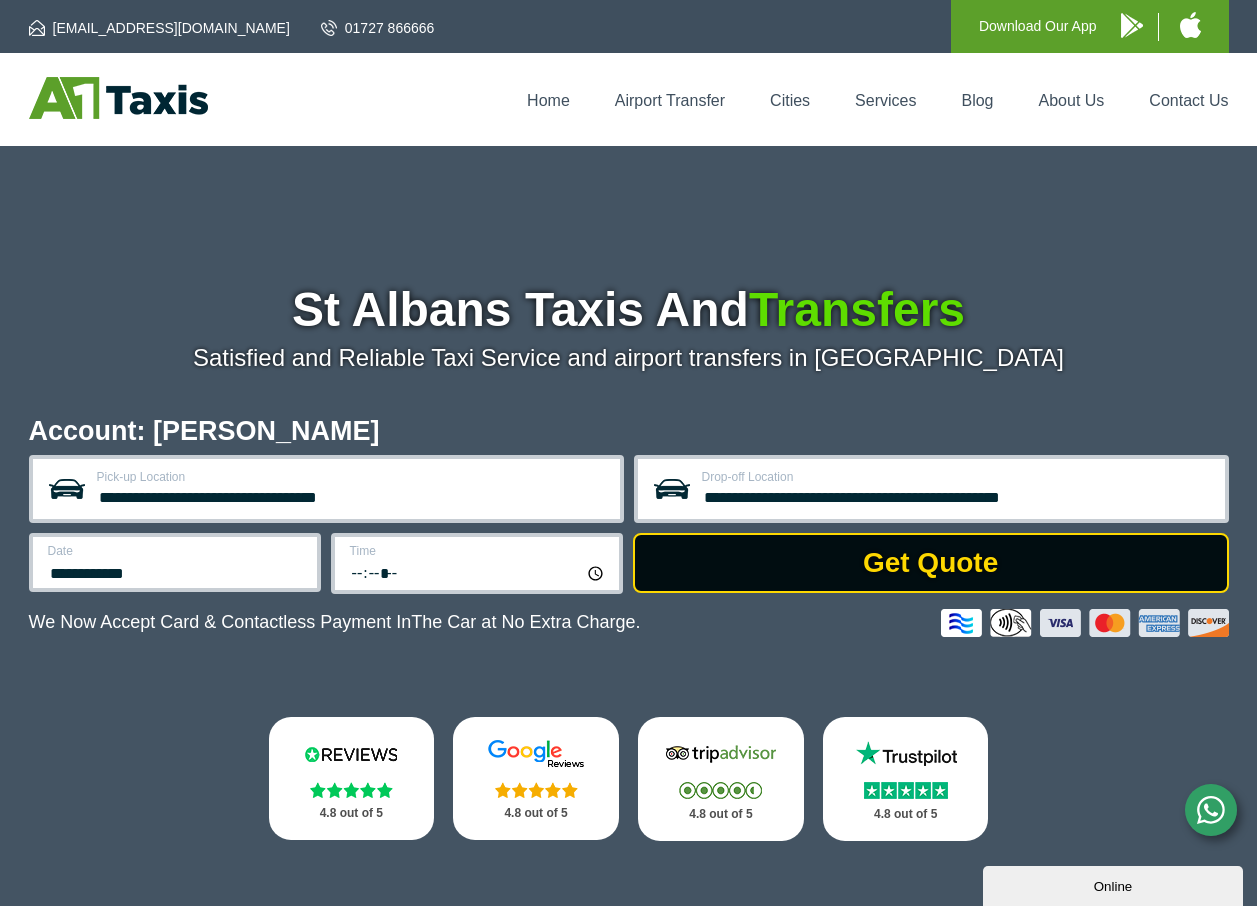 type on "*****" 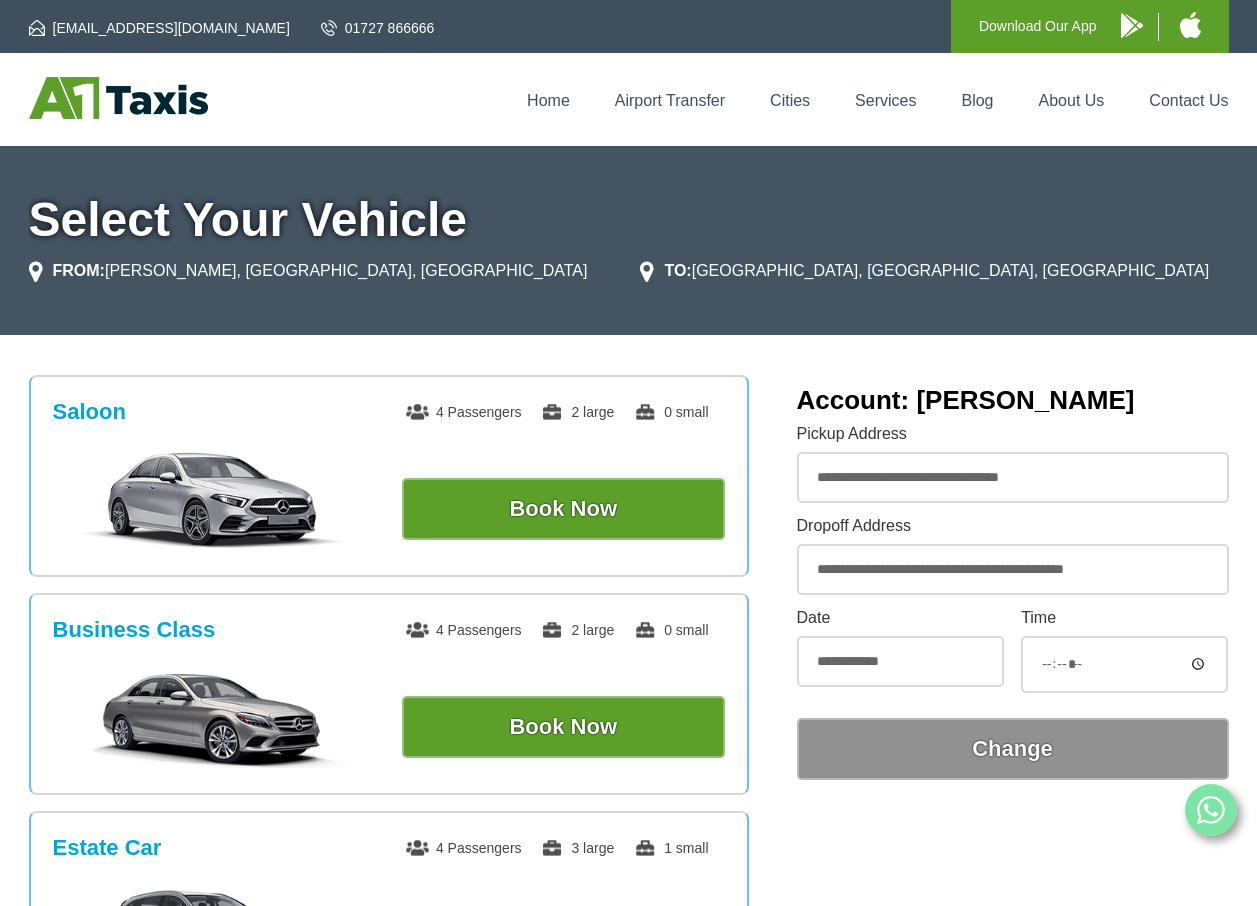 scroll, scrollTop: 0, scrollLeft: 0, axis: both 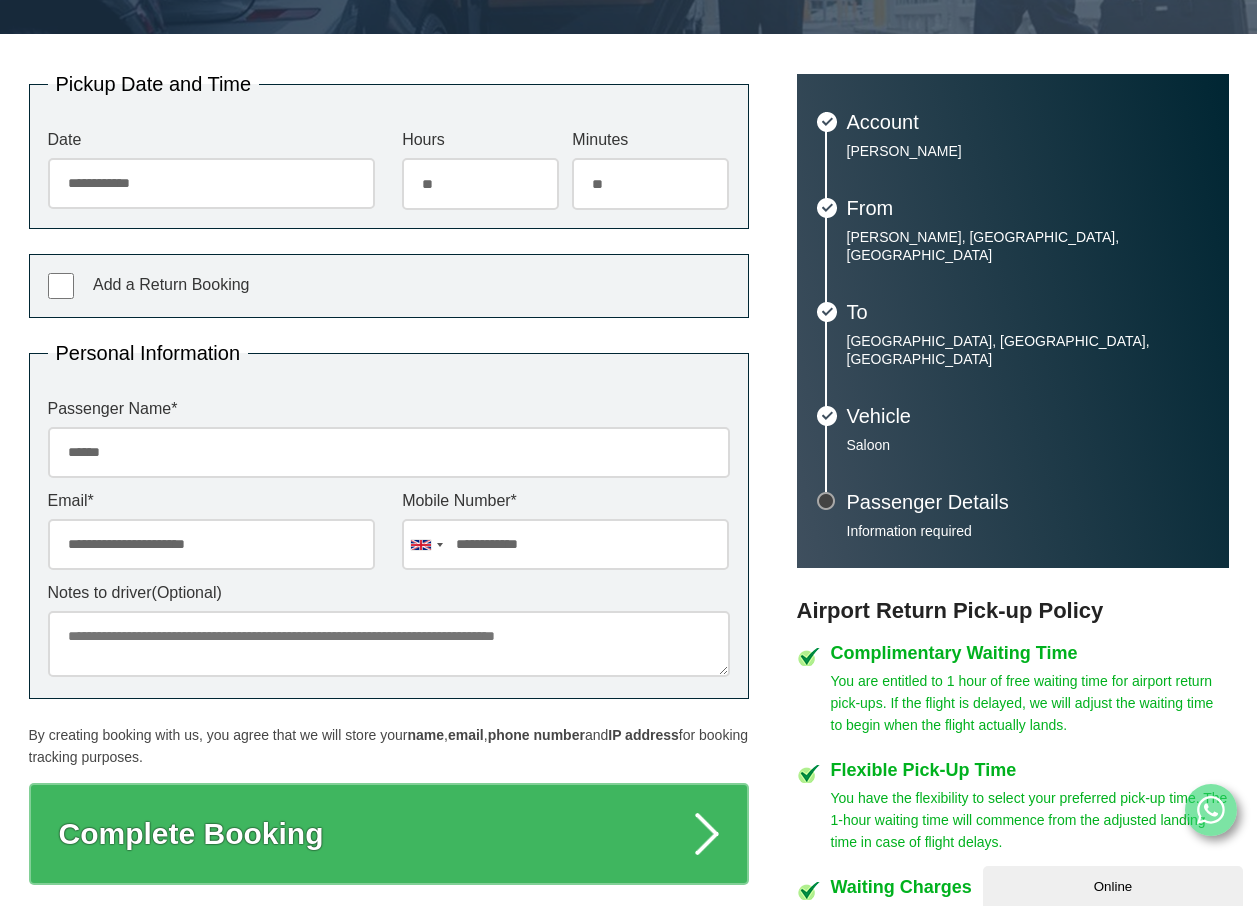 drag, startPoint x: 173, startPoint y: 448, endPoint x: 43, endPoint y: 437, distance: 130.46455 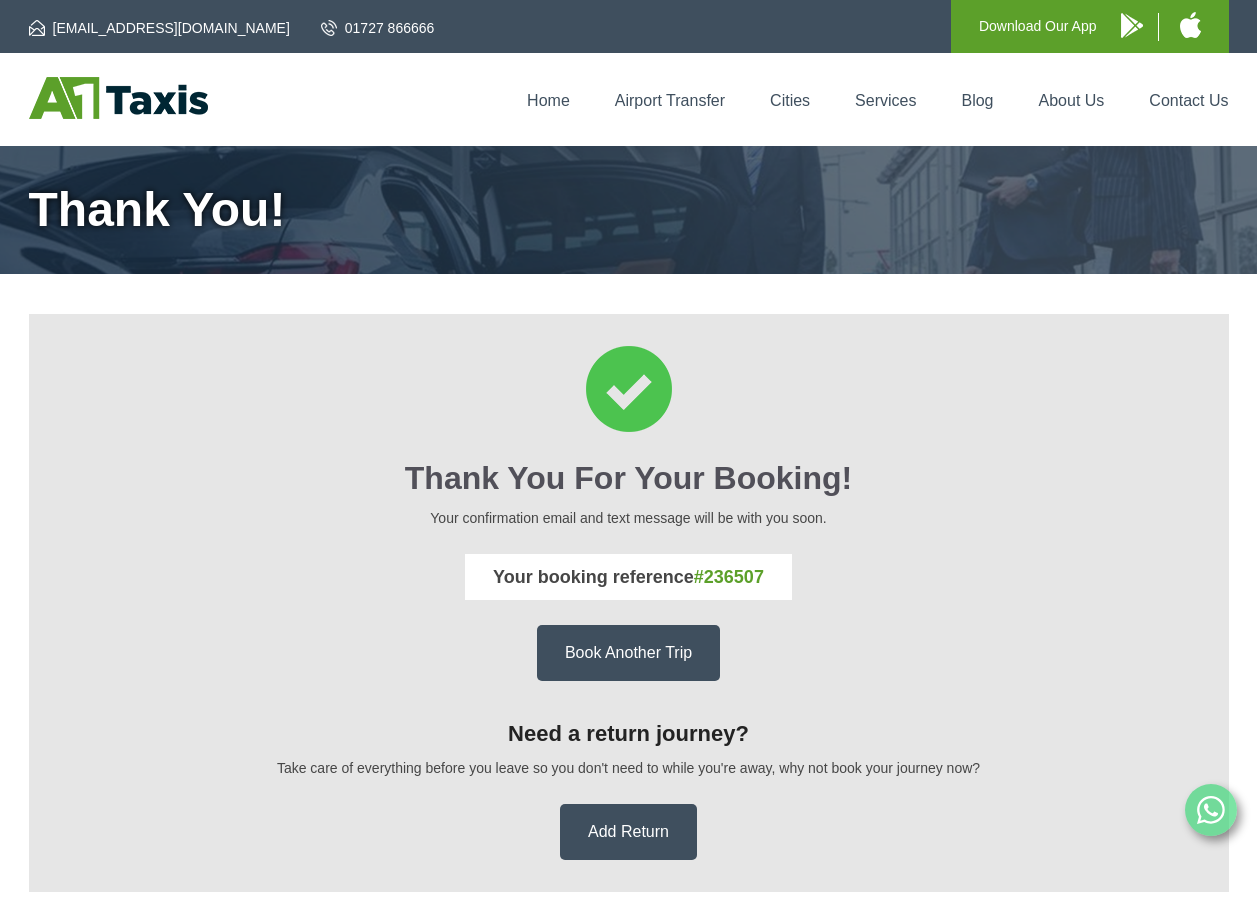 scroll, scrollTop: 0, scrollLeft: 0, axis: both 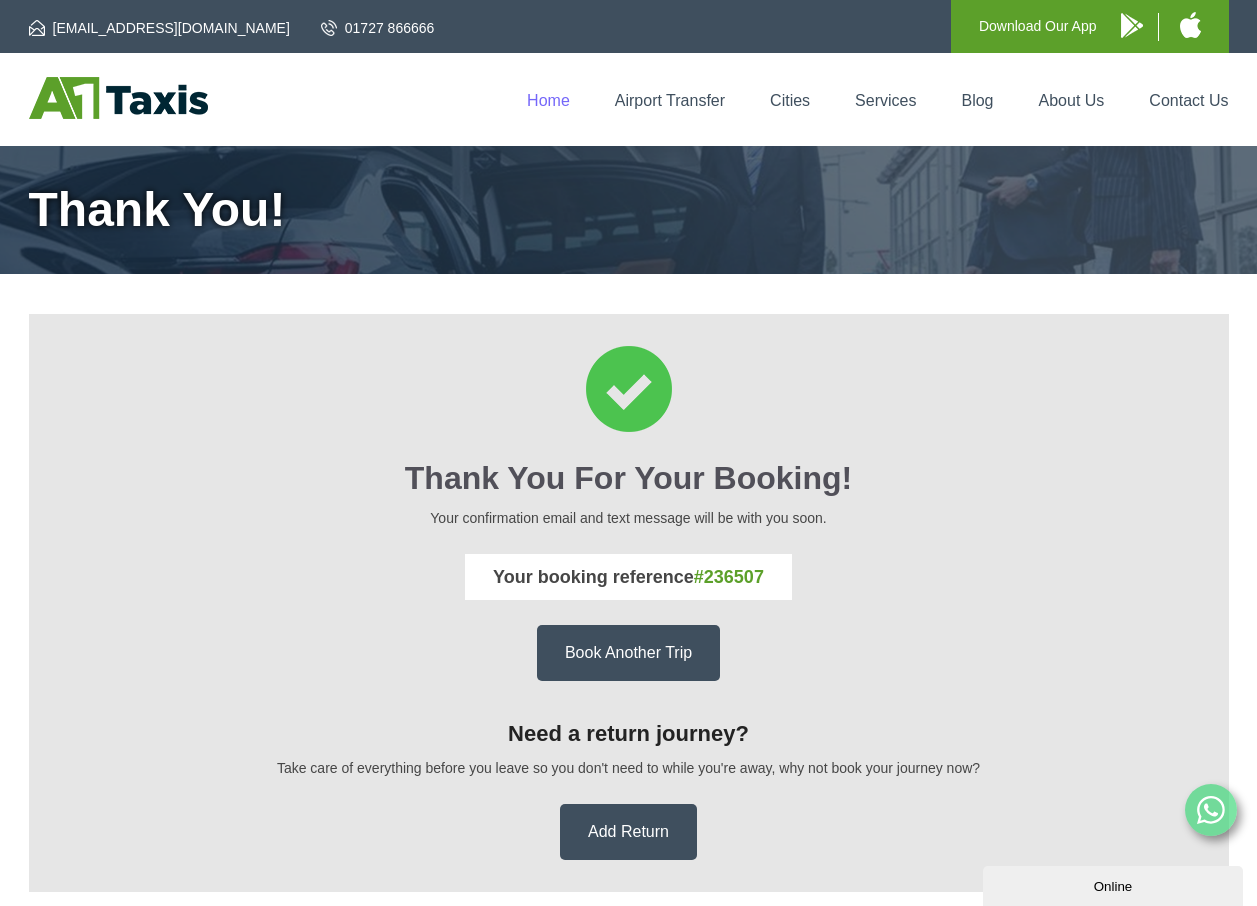 click on "Home" at bounding box center [548, 100] 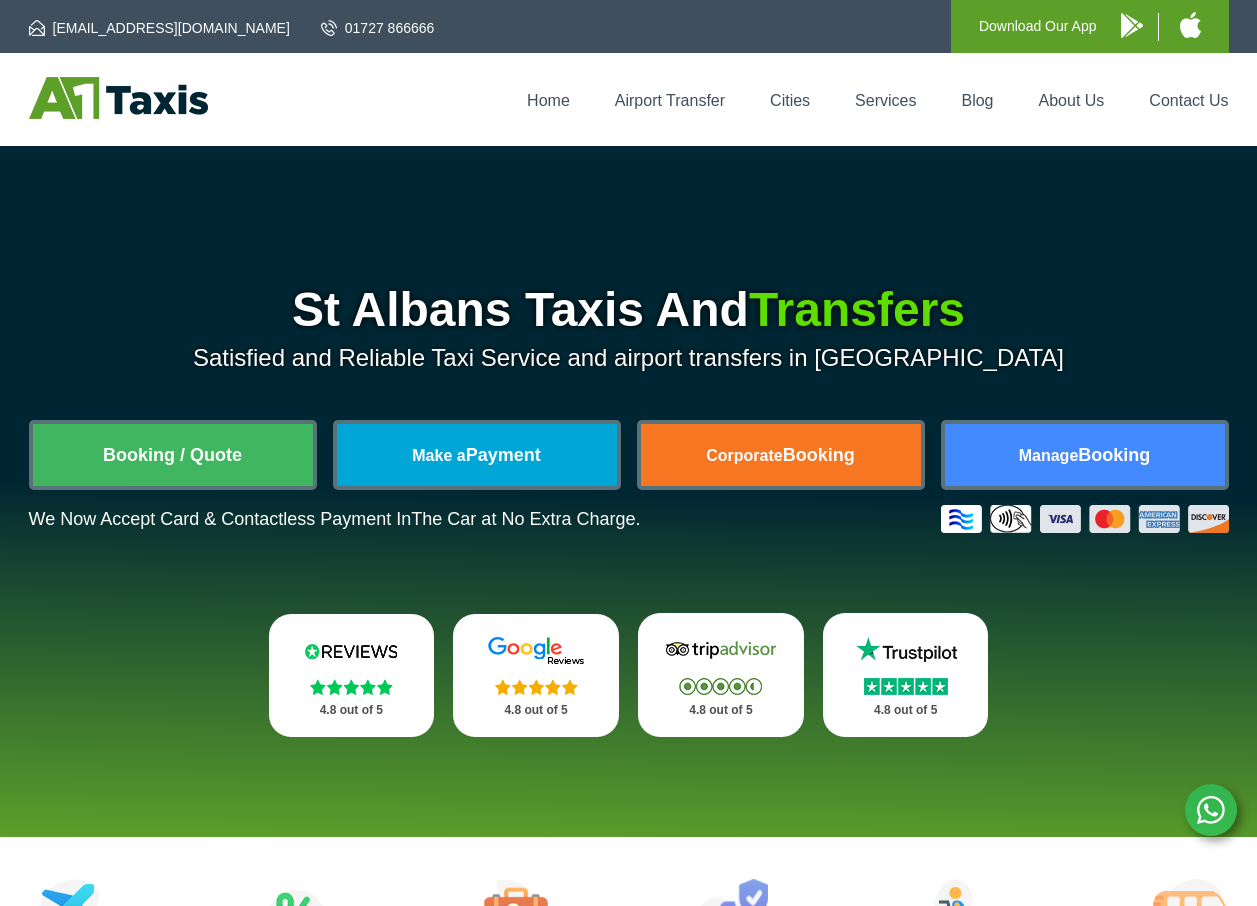 scroll, scrollTop: 0, scrollLeft: 0, axis: both 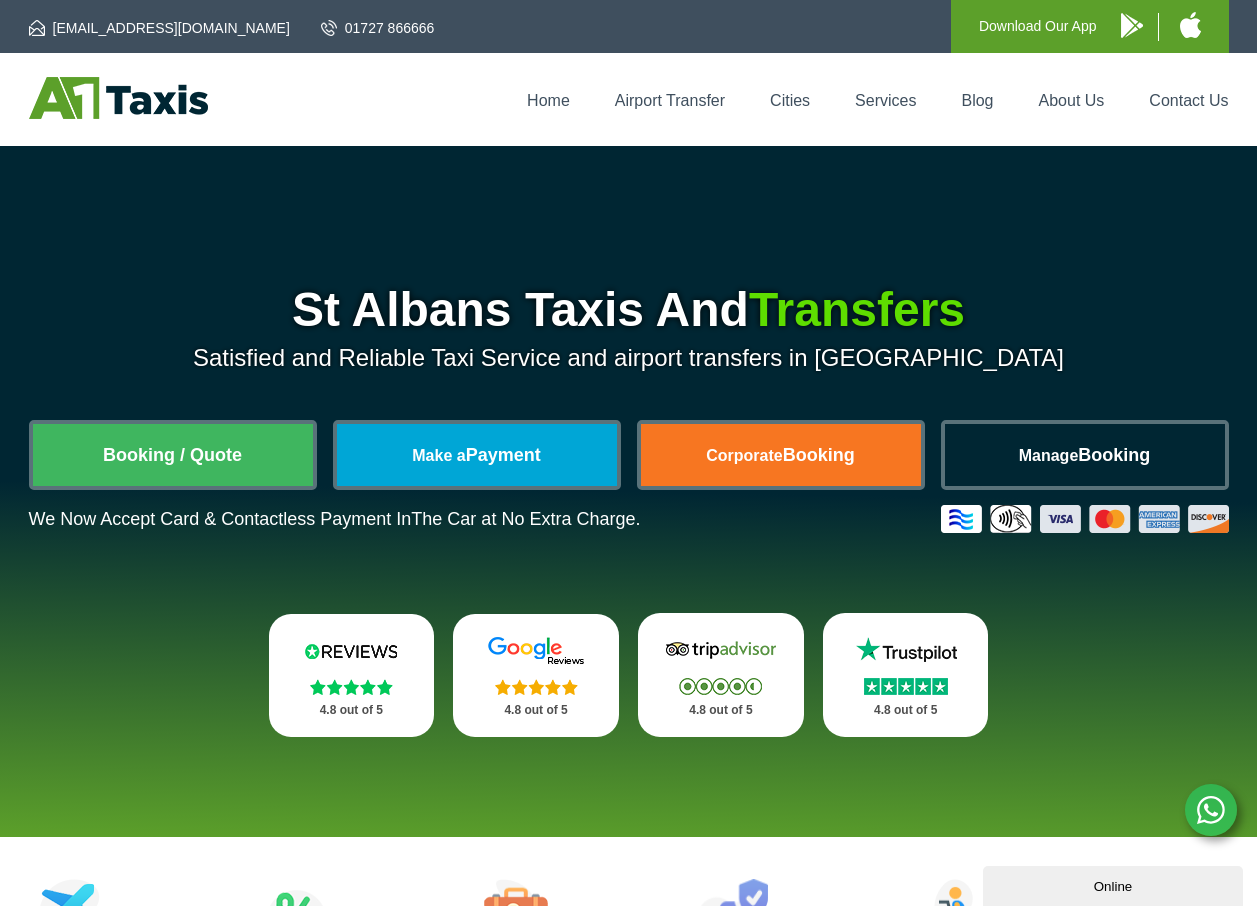 click on "Manage  Booking" at bounding box center [1085, 455] 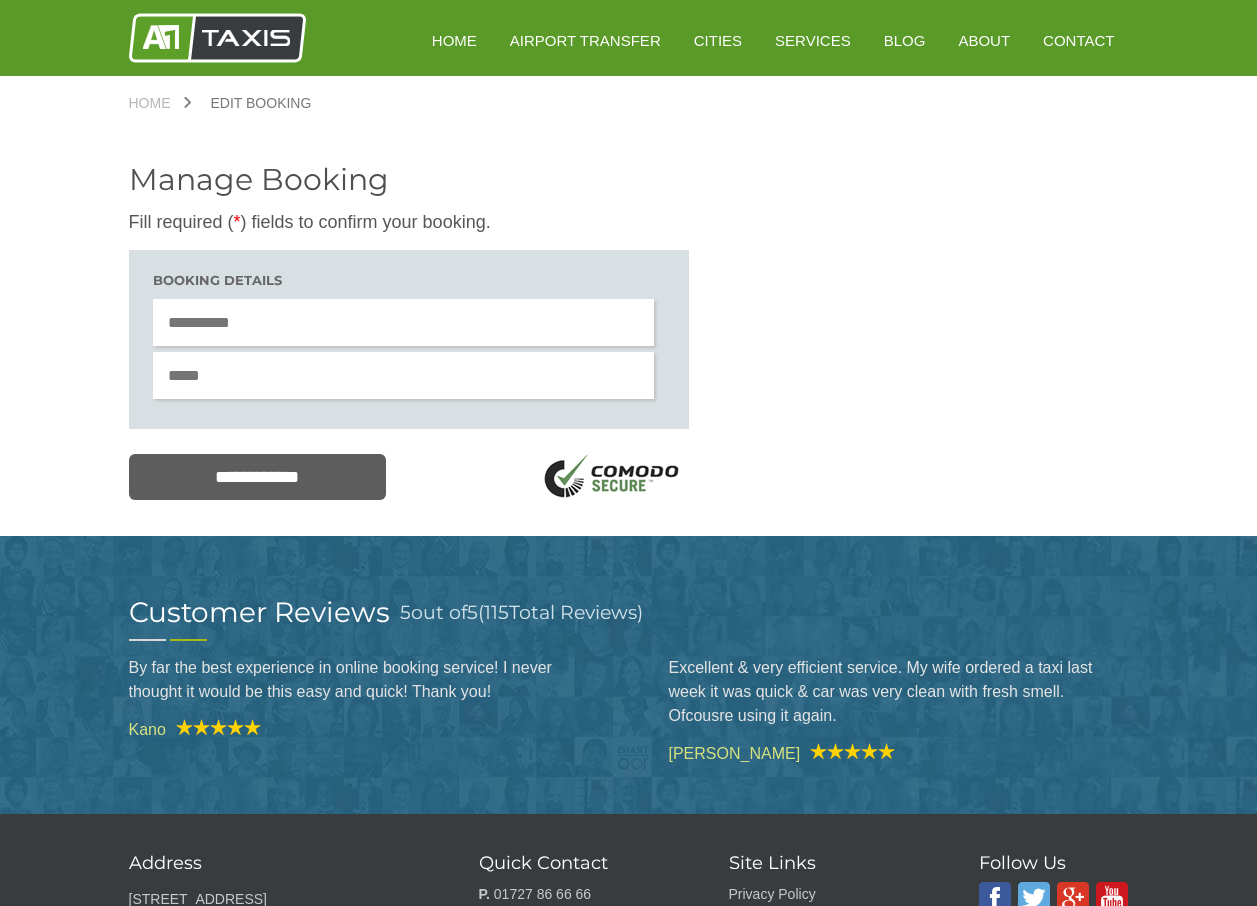 scroll, scrollTop: 0, scrollLeft: 0, axis: both 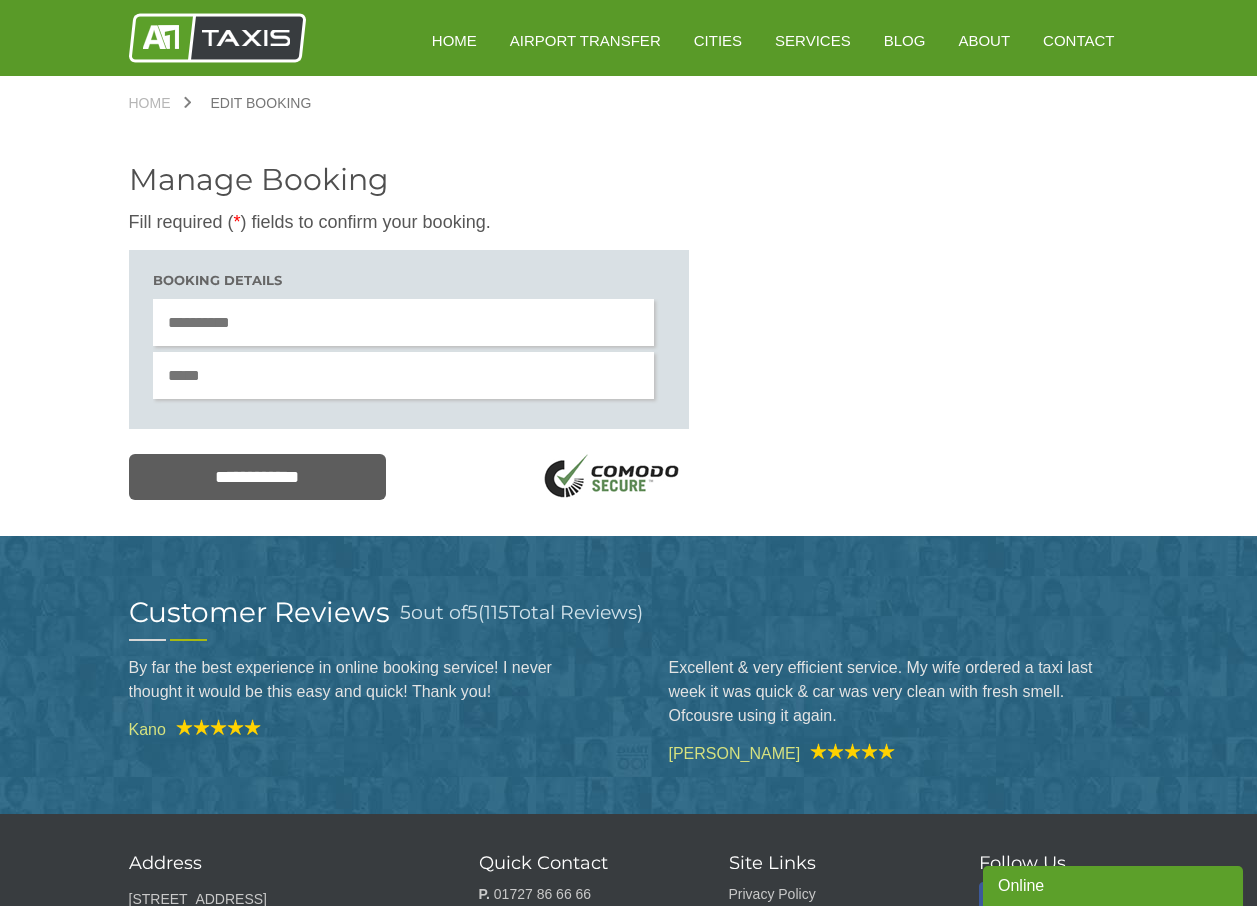 click at bounding box center [404, 322] 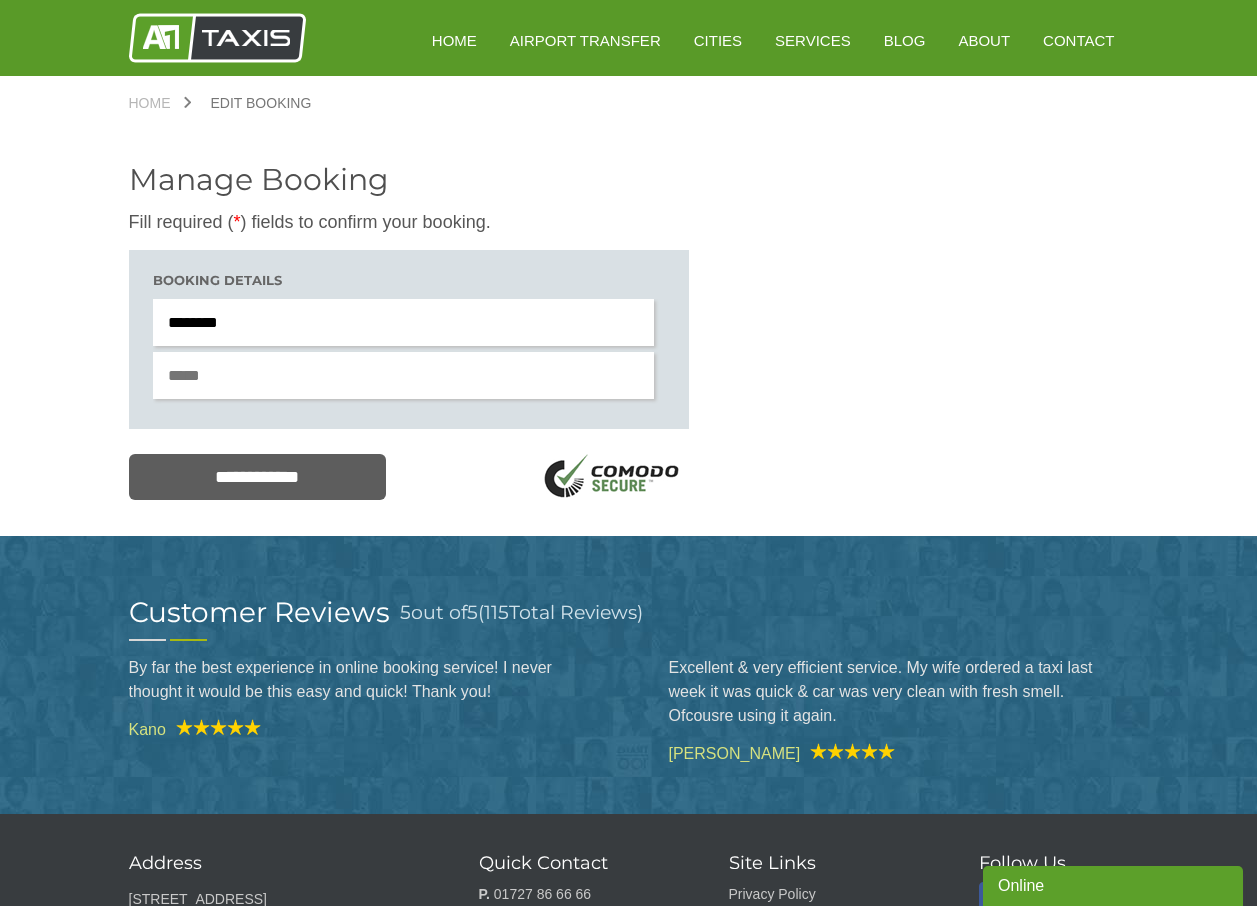 type on "********" 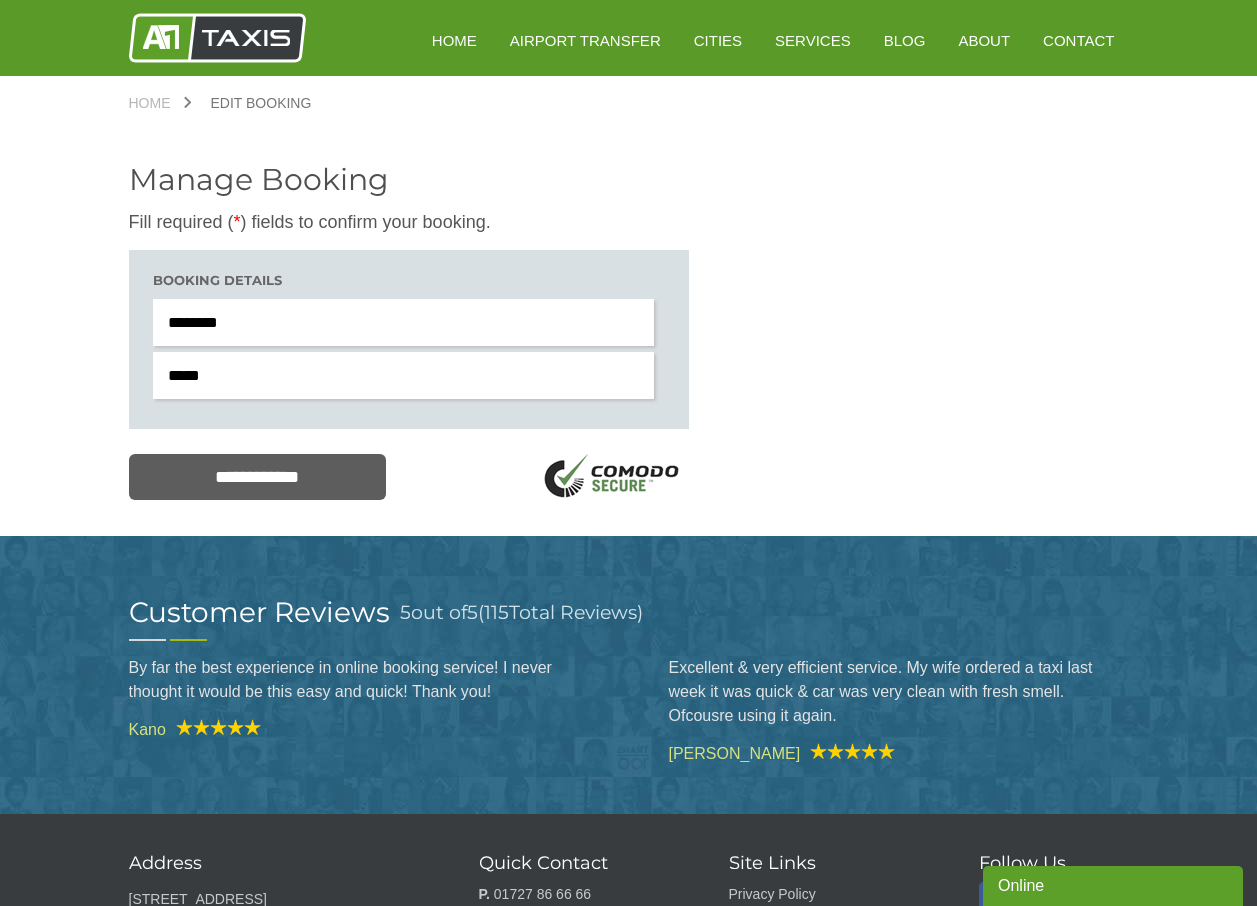 type on "**********" 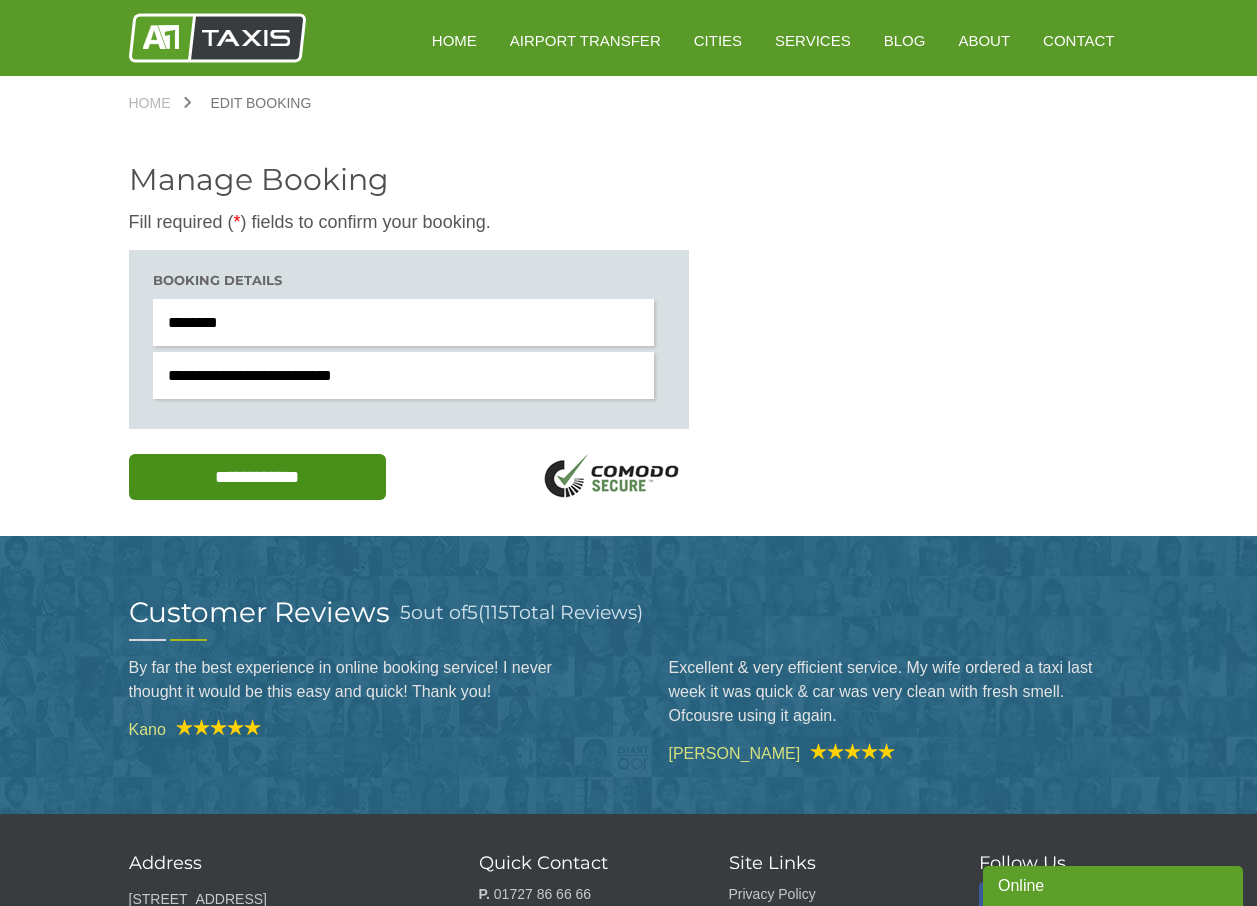 click on "**********" at bounding box center (258, 477) 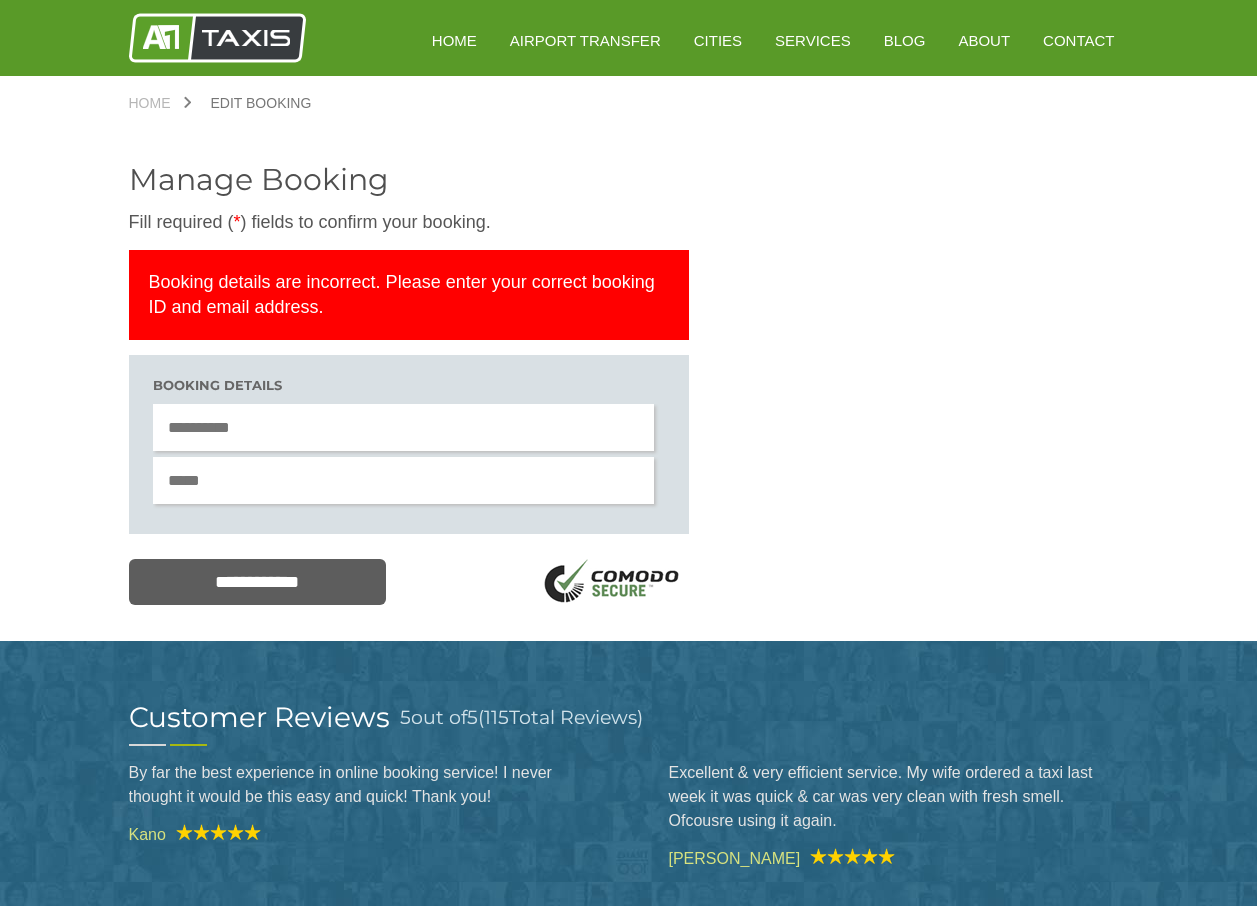 scroll, scrollTop: 0, scrollLeft: 0, axis: both 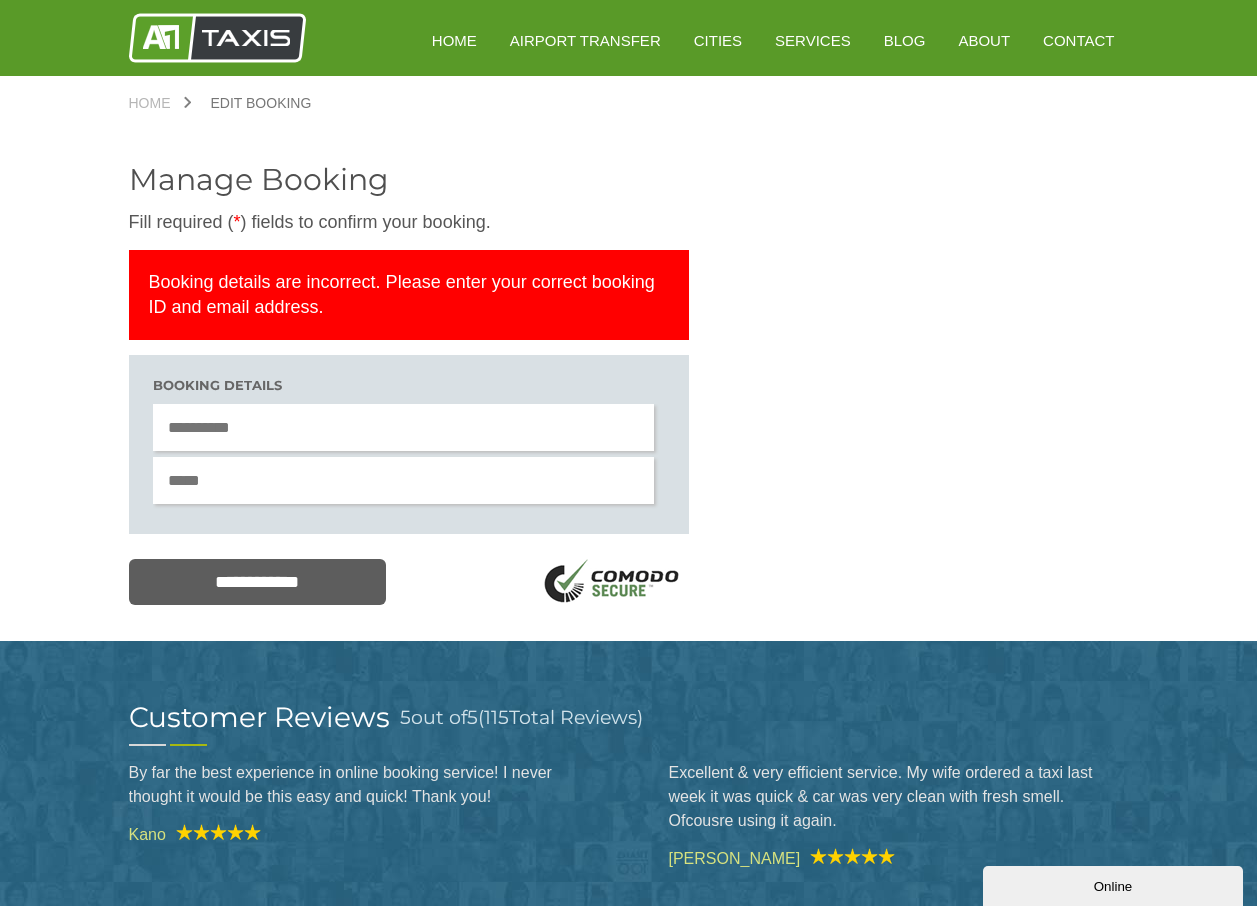 click at bounding box center [404, 427] 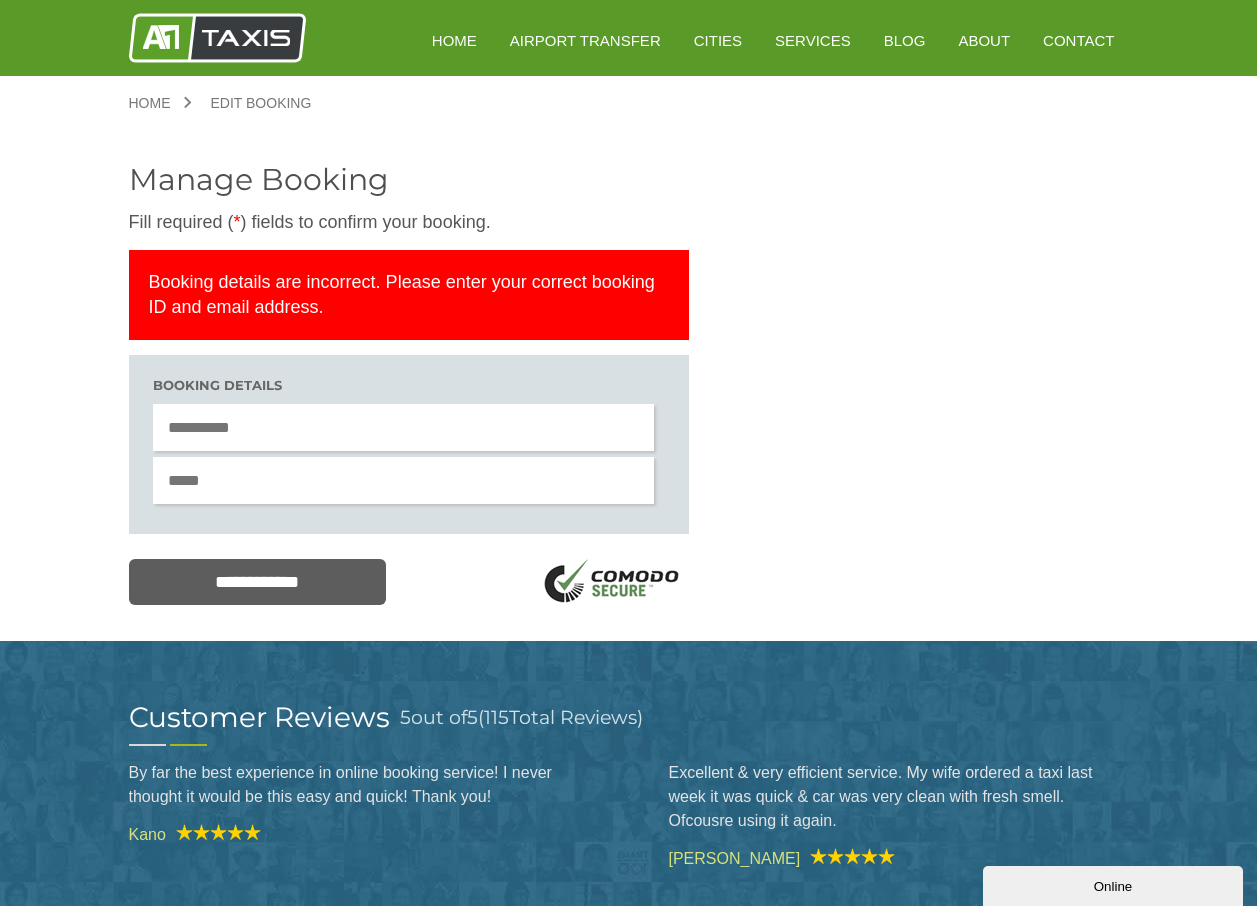 click on "Home" at bounding box center [160, 103] 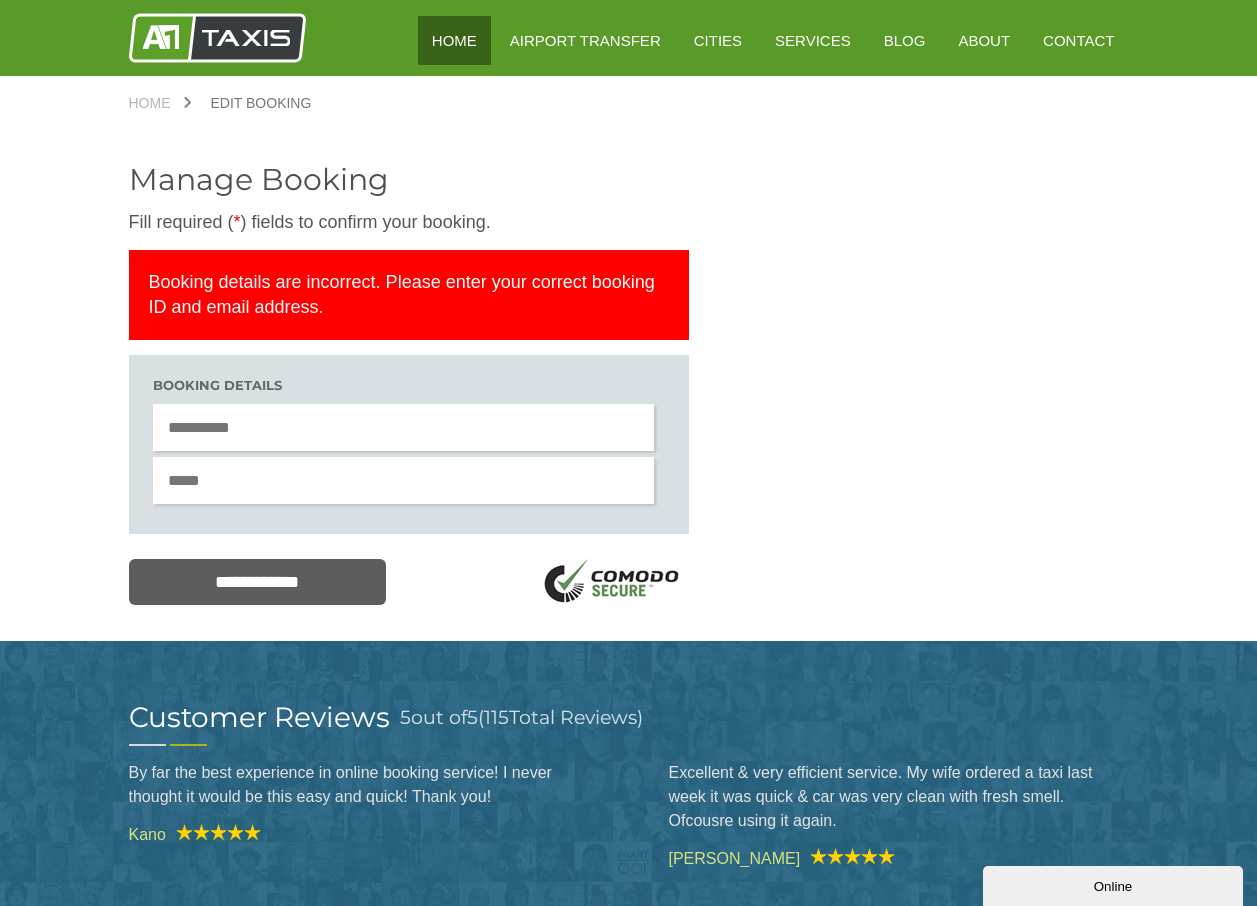 click on "HOME" at bounding box center (454, 40) 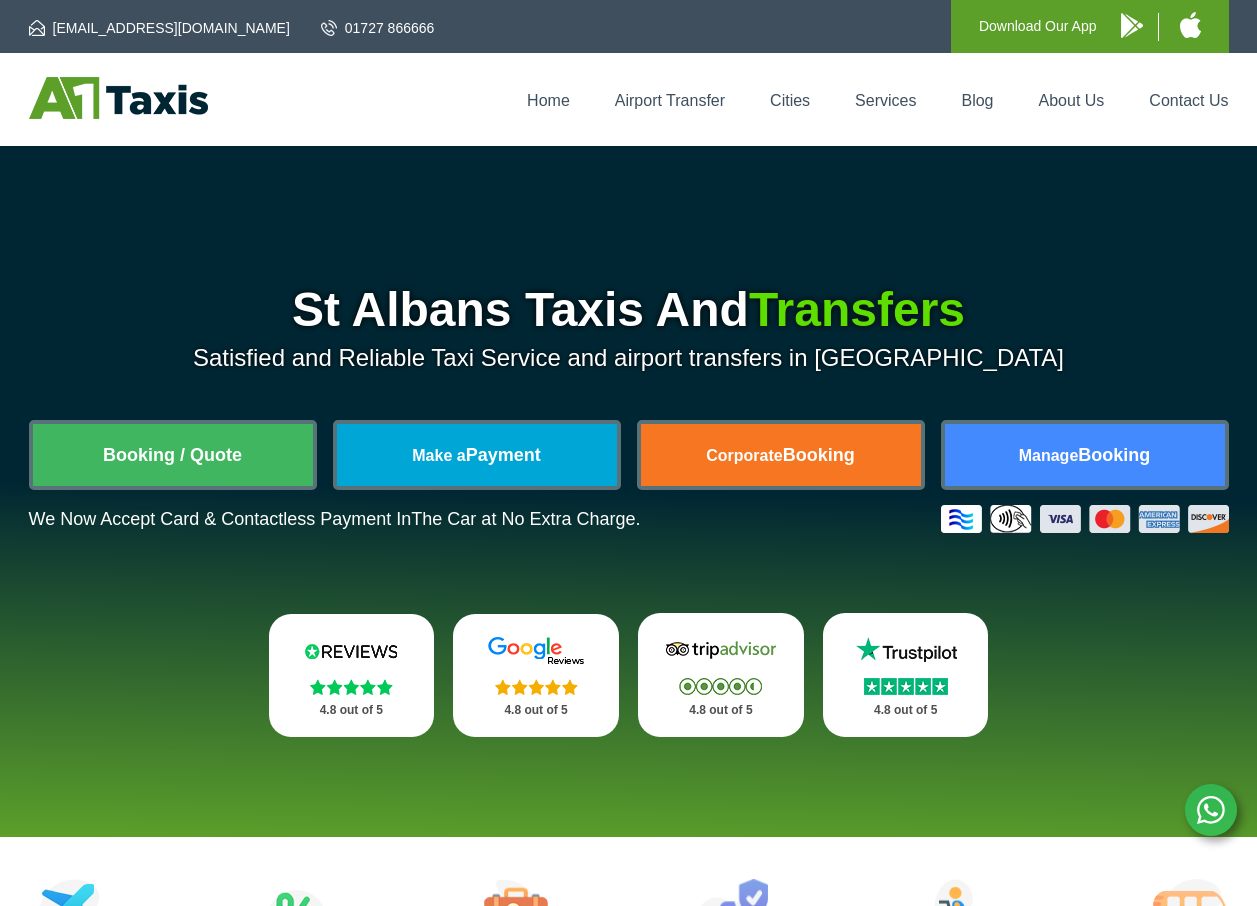 scroll, scrollTop: 0, scrollLeft: 0, axis: both 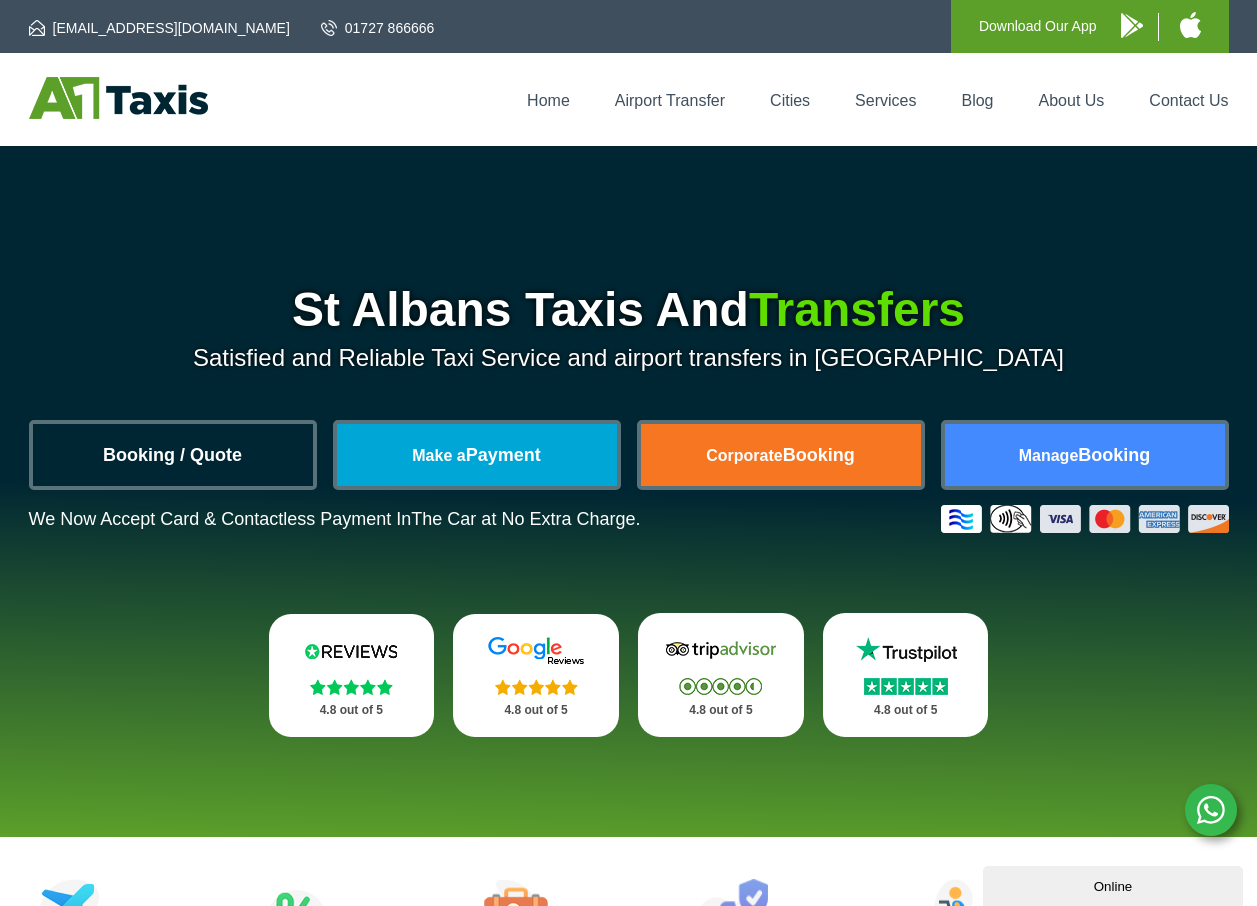 click on "Booking / Quote" at bounding box center (173, 455) 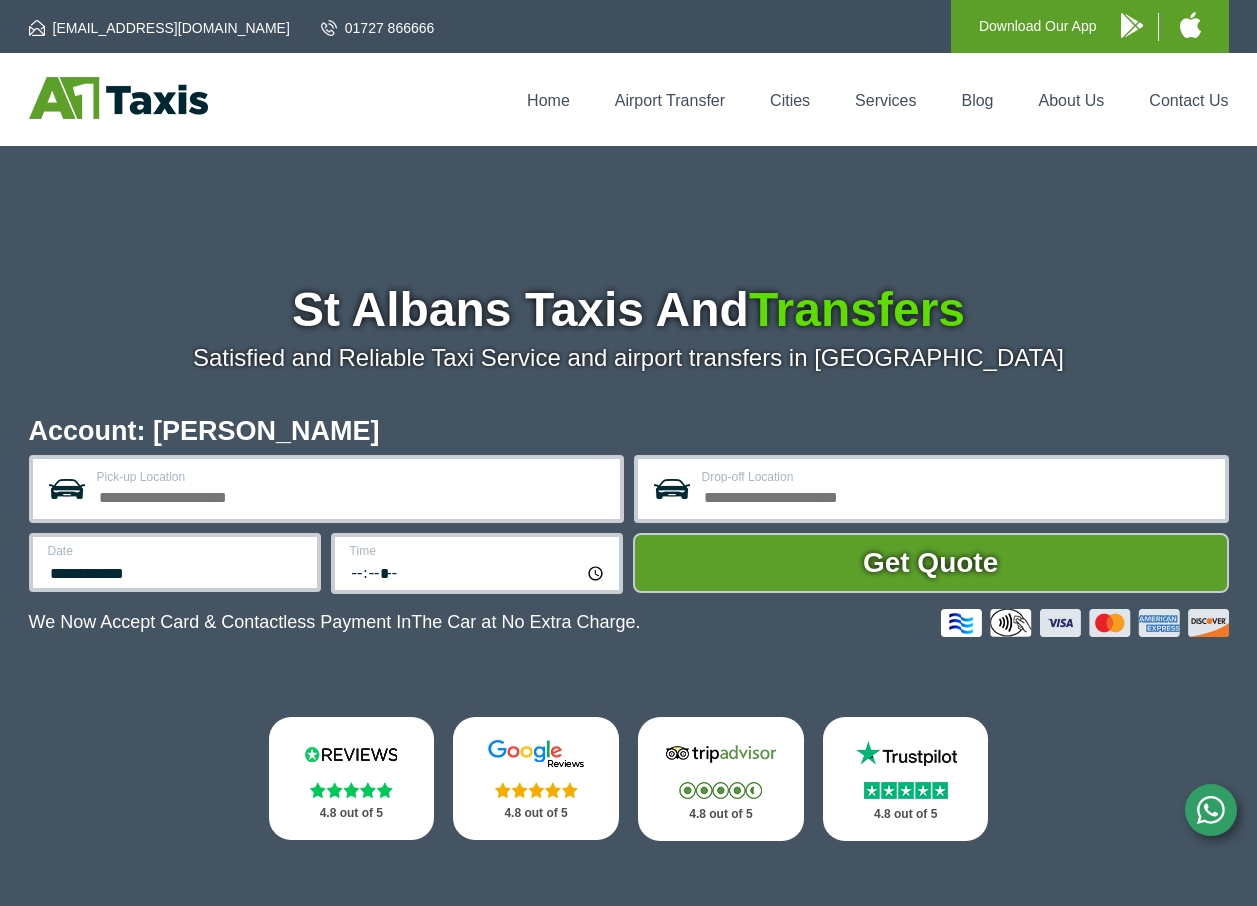 scroll, scrollTop: 0, scrollLeft: 0, axis: both 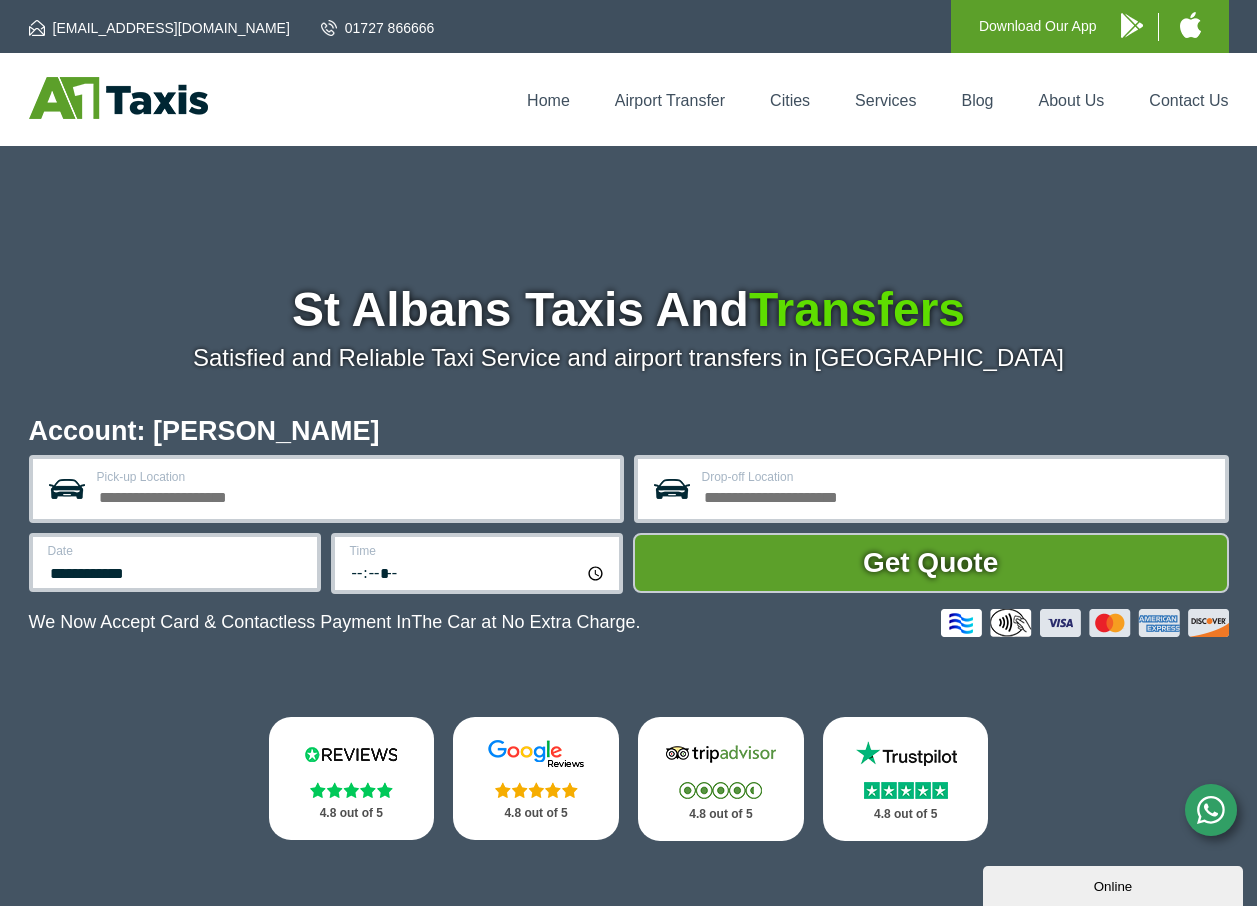 click on "Pick-up Location" at bounding box center [352, 495] 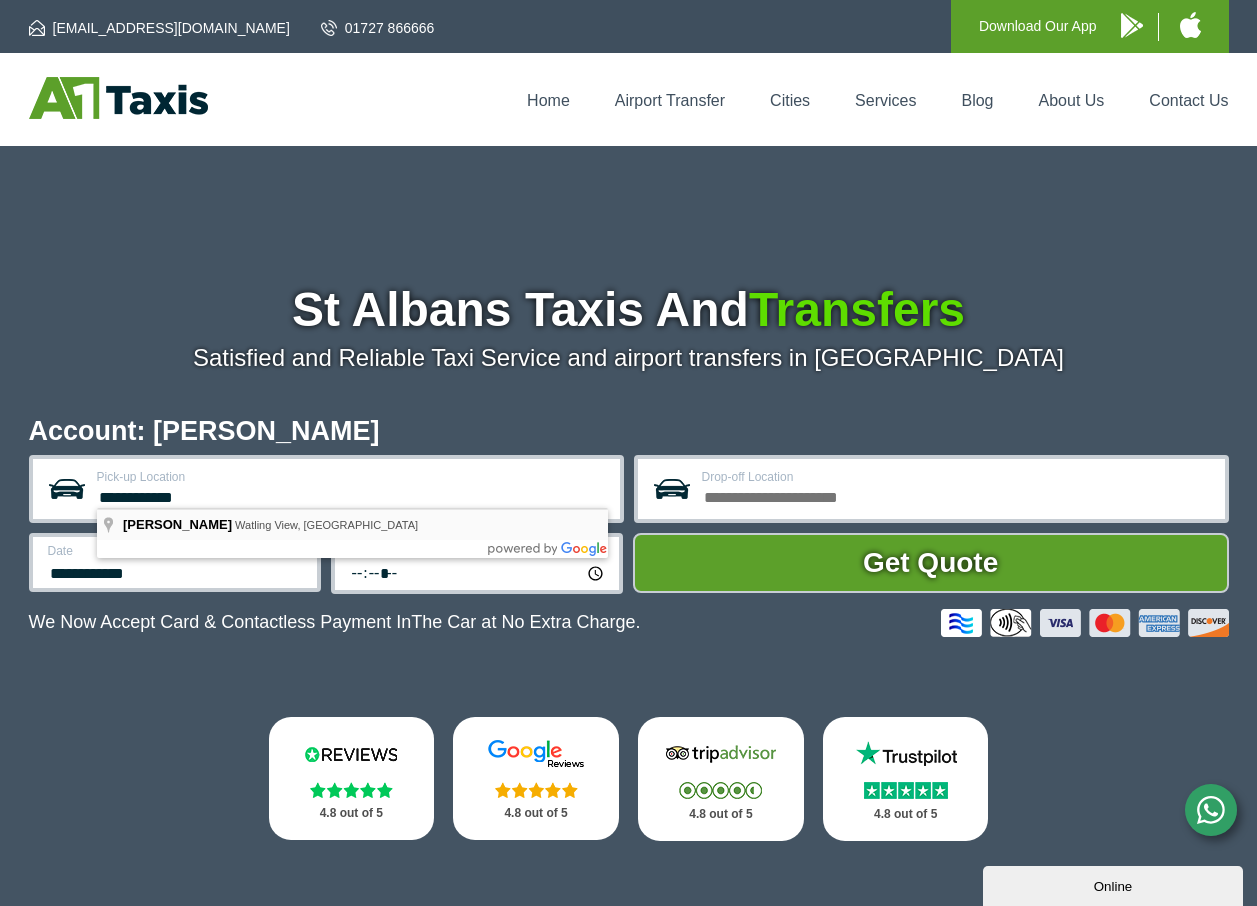 type on "**********" 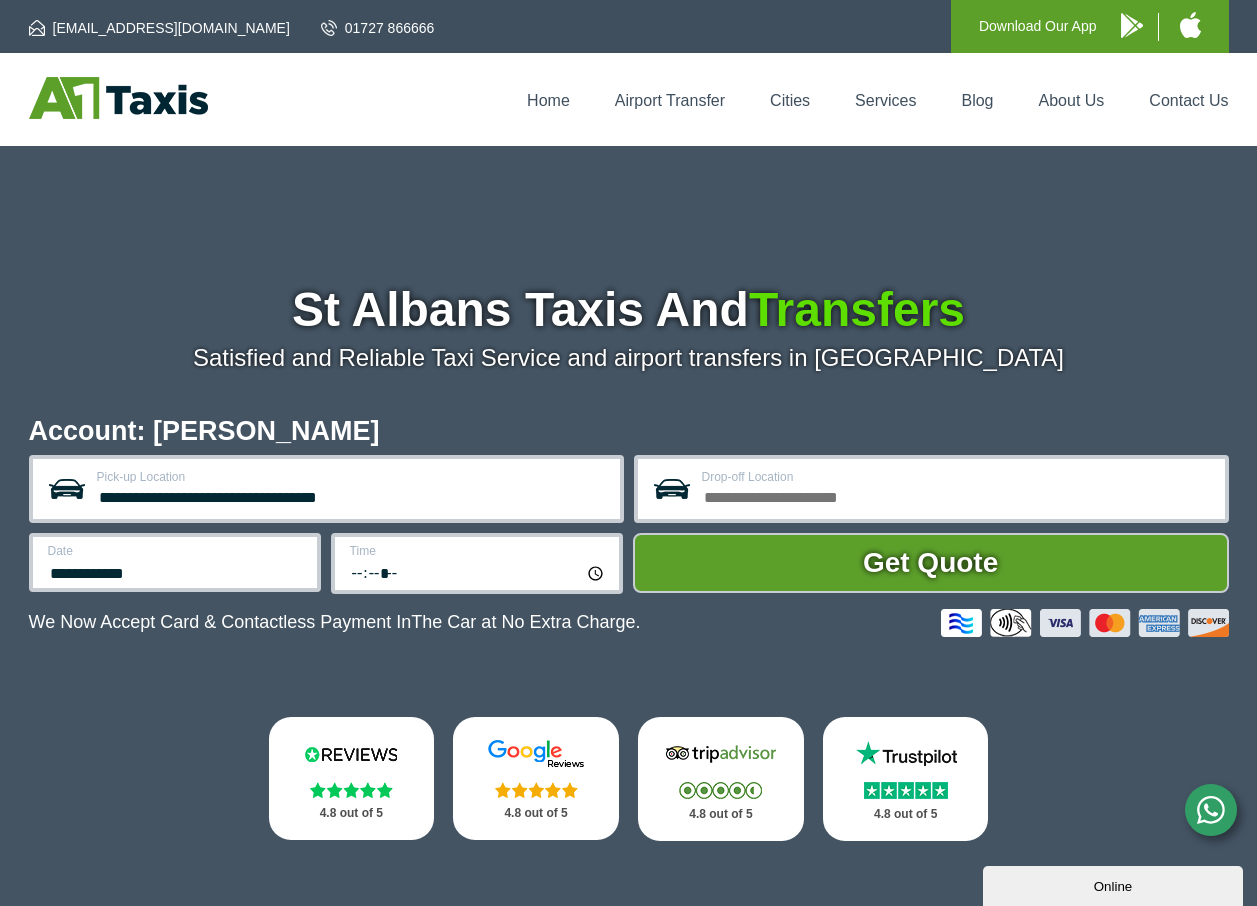 click on "**********" at bounding box center [175, 562] 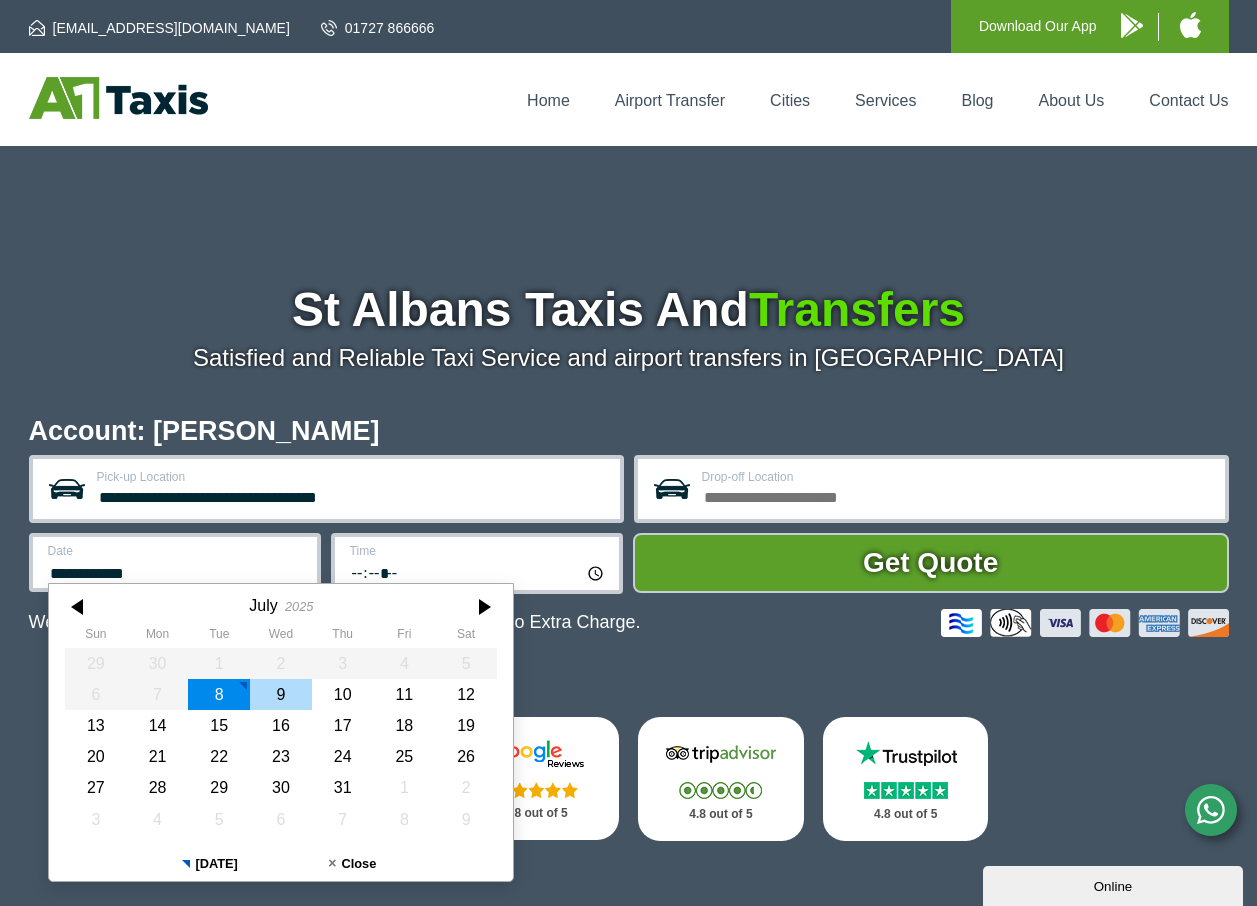 click on "9" at bounding box center [281, 694] 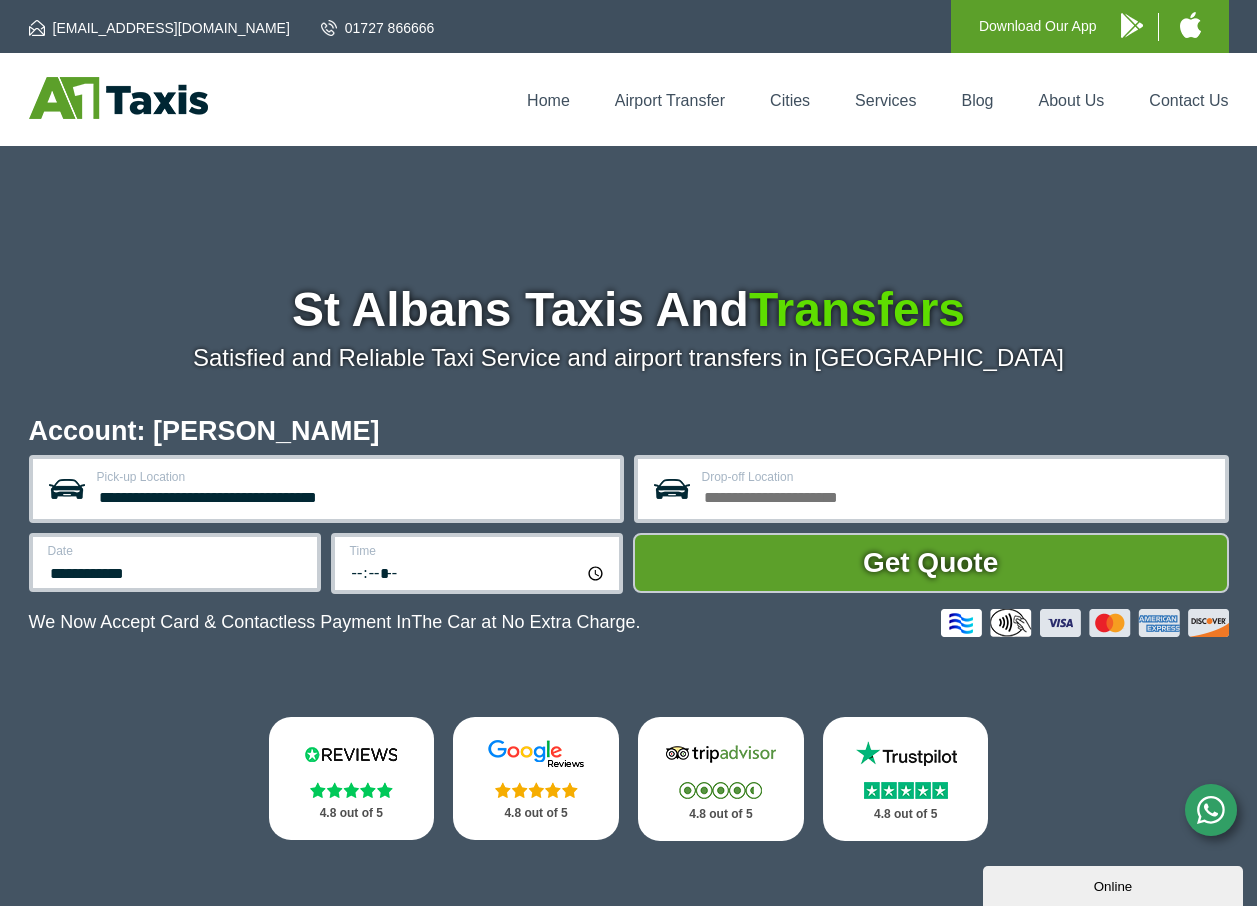 click on "*****" at bounding box center [478, 572] 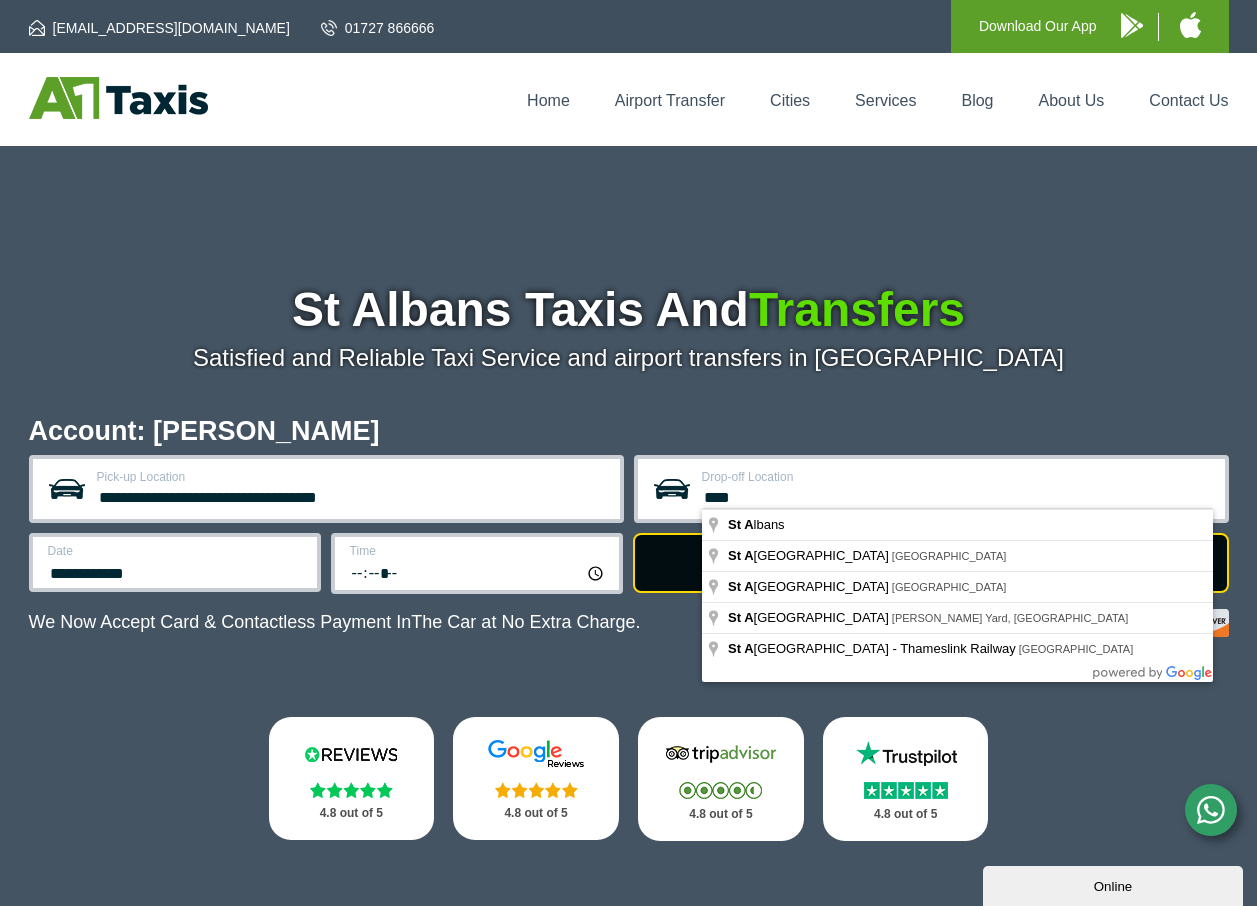 type on "**********" 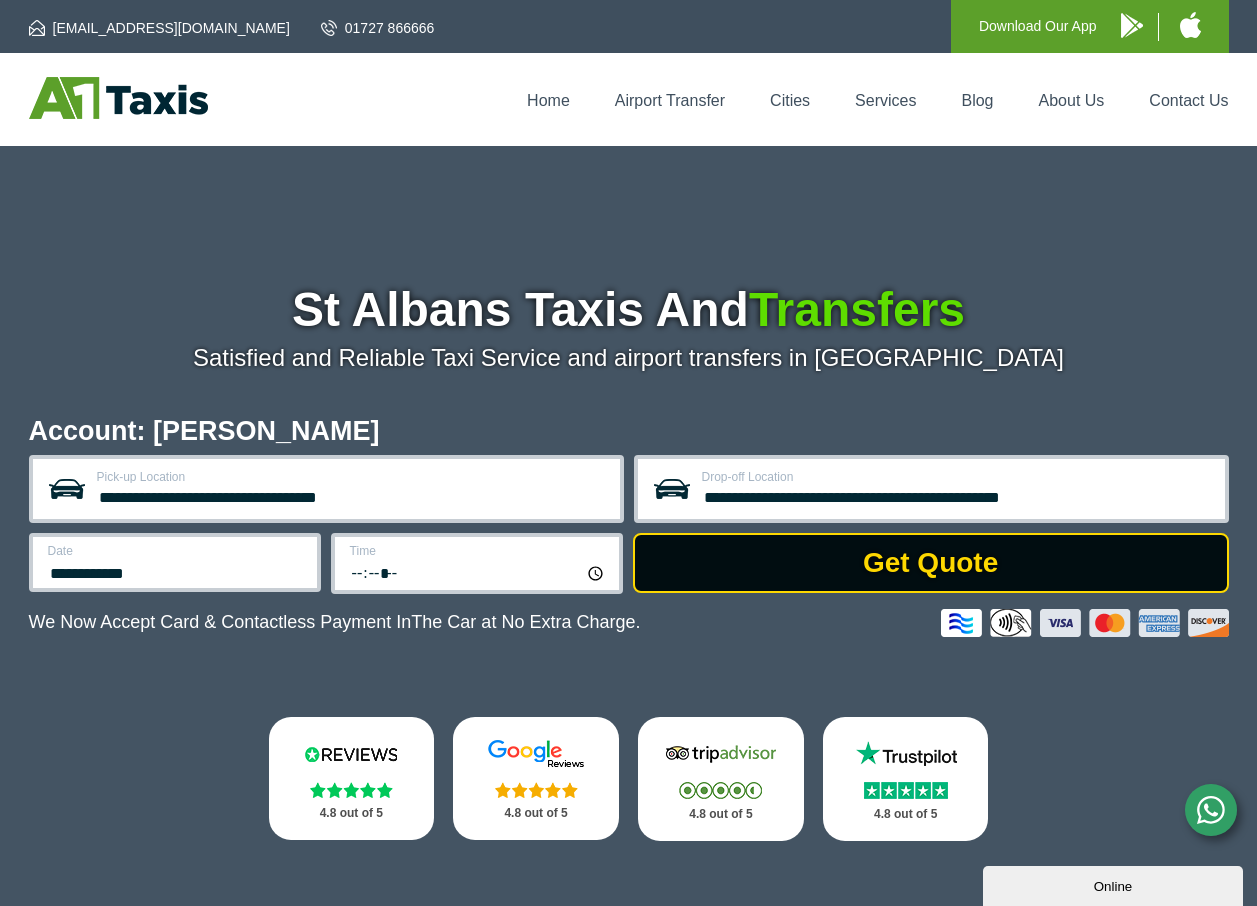 click on "Get Quote" at bounding box center [931, 563] 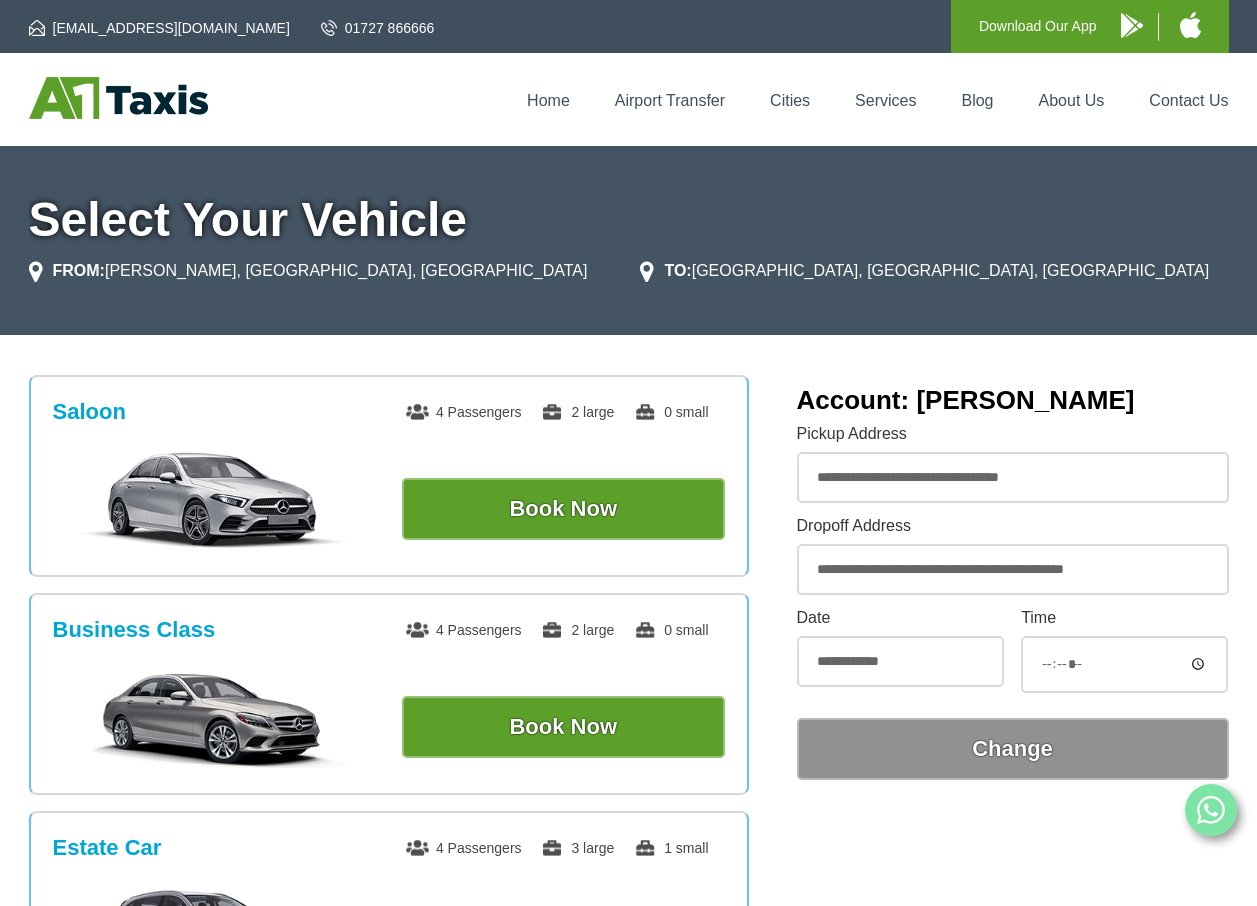 scroll, scrollTop: 0, scrollLeft: 0, axis: both 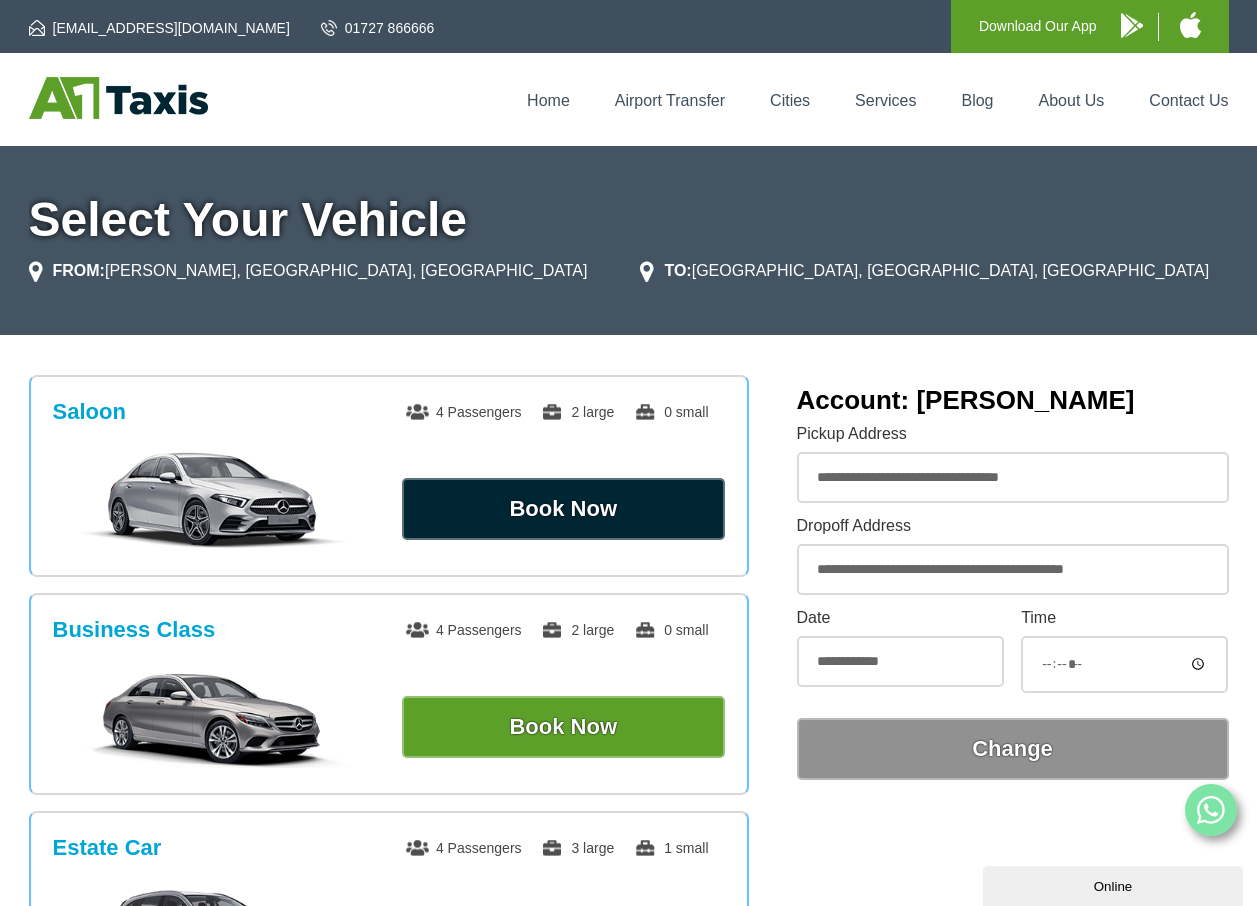 click on "Book Now" at bounding box center (563, 509) 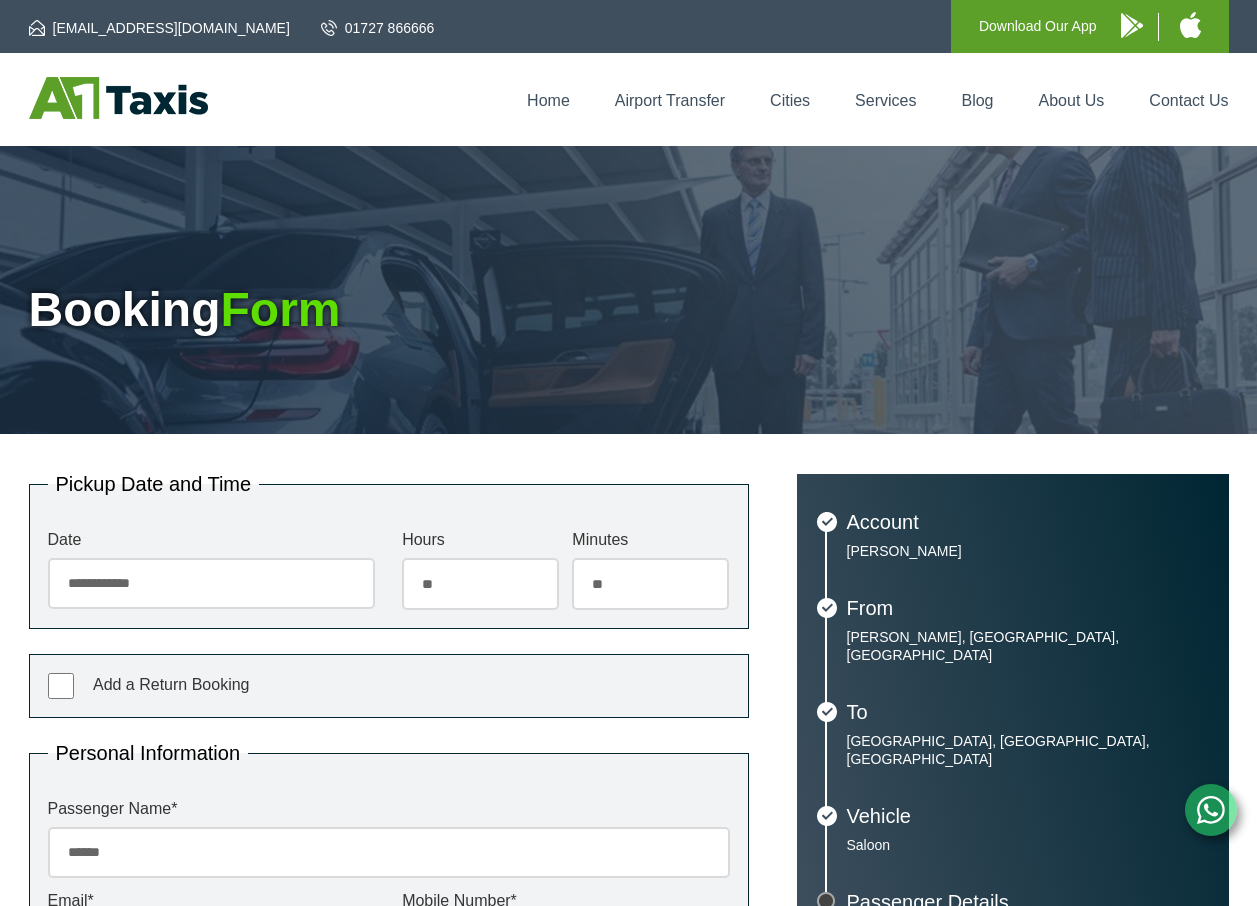 scroll, scrollTop: 0, scrollLeft: 0, axis: both 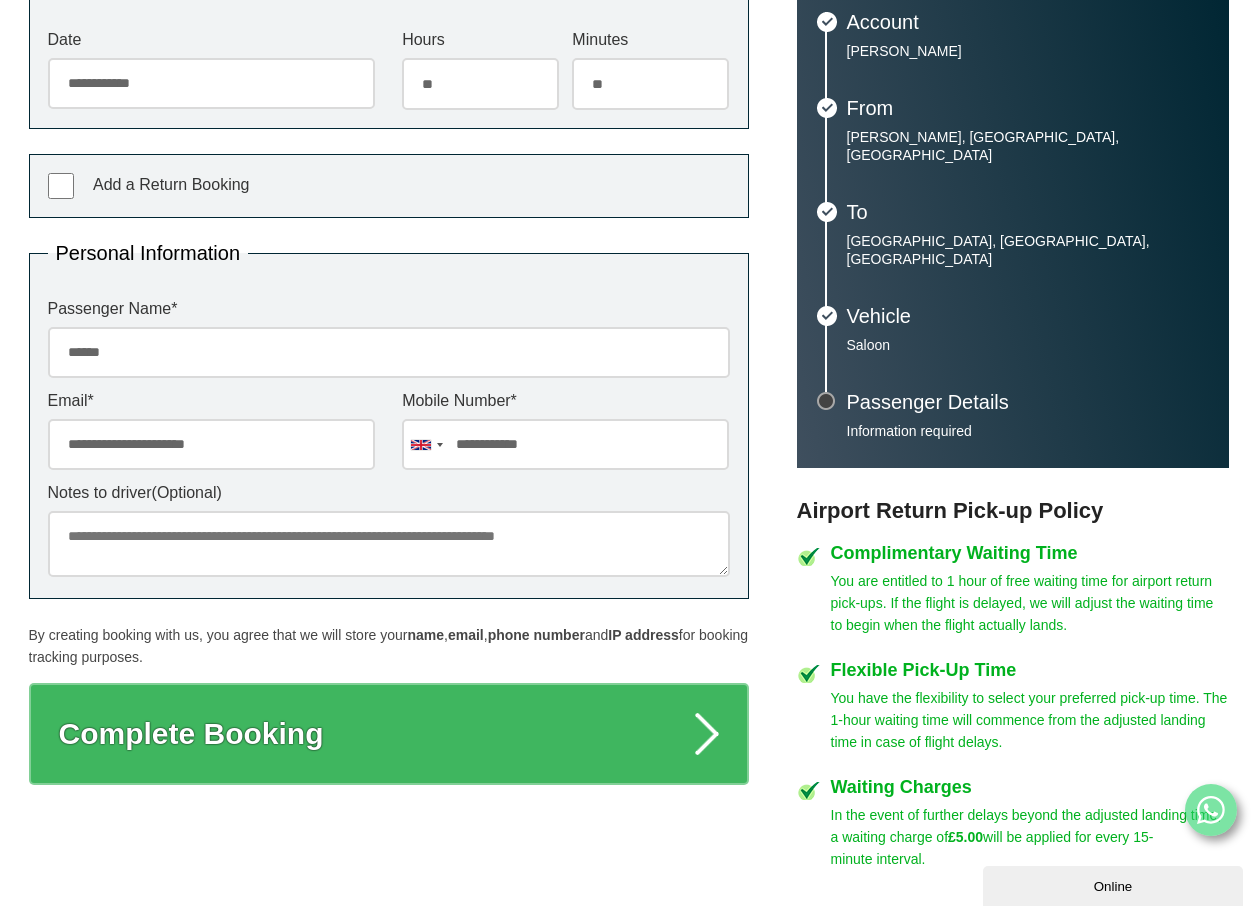drag, startPoint x: 187, startPoint y: 352, endPoint x: 75, endPoint y: 353, distance: 112.00446 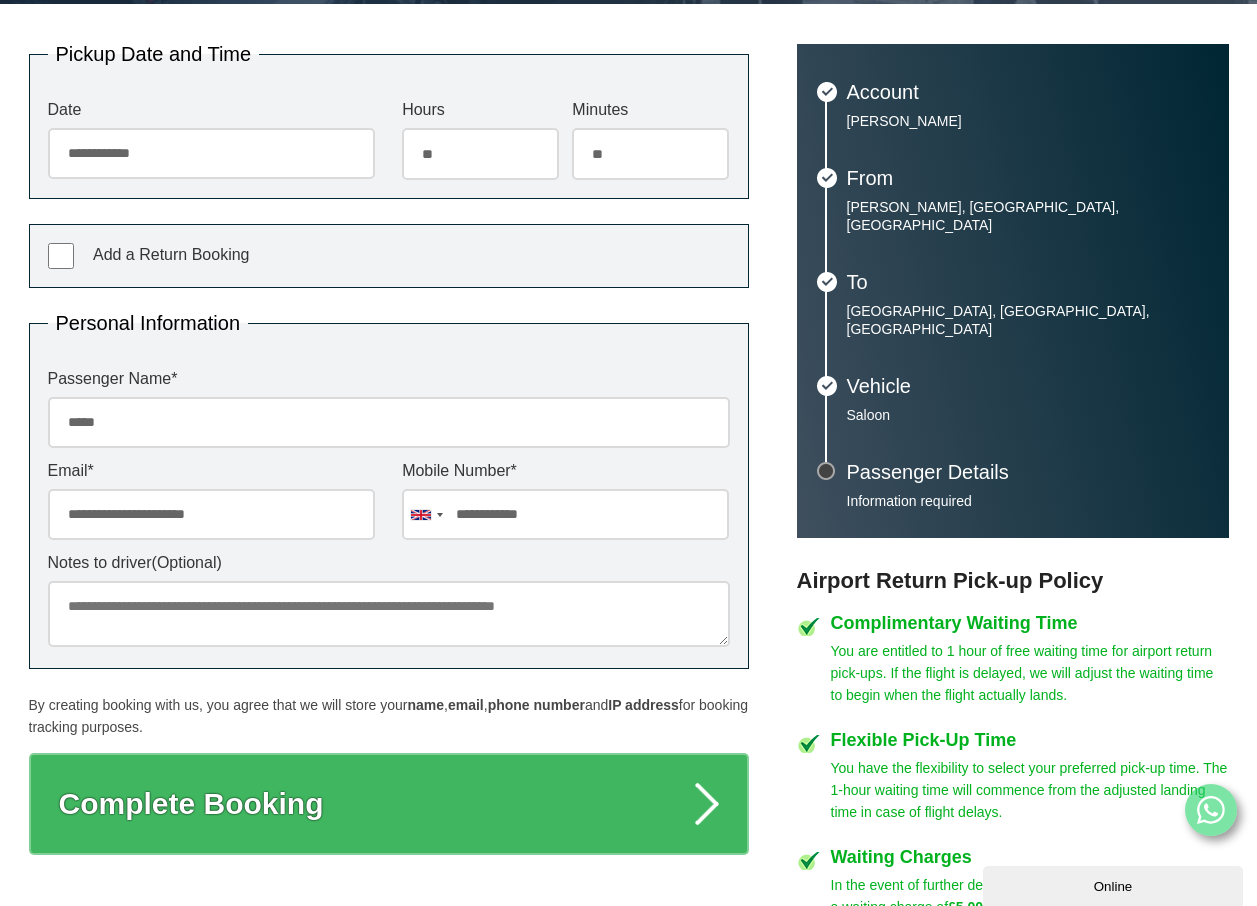 scroll, scrollTop: 400, scrollLeft: 0, axis: vertical 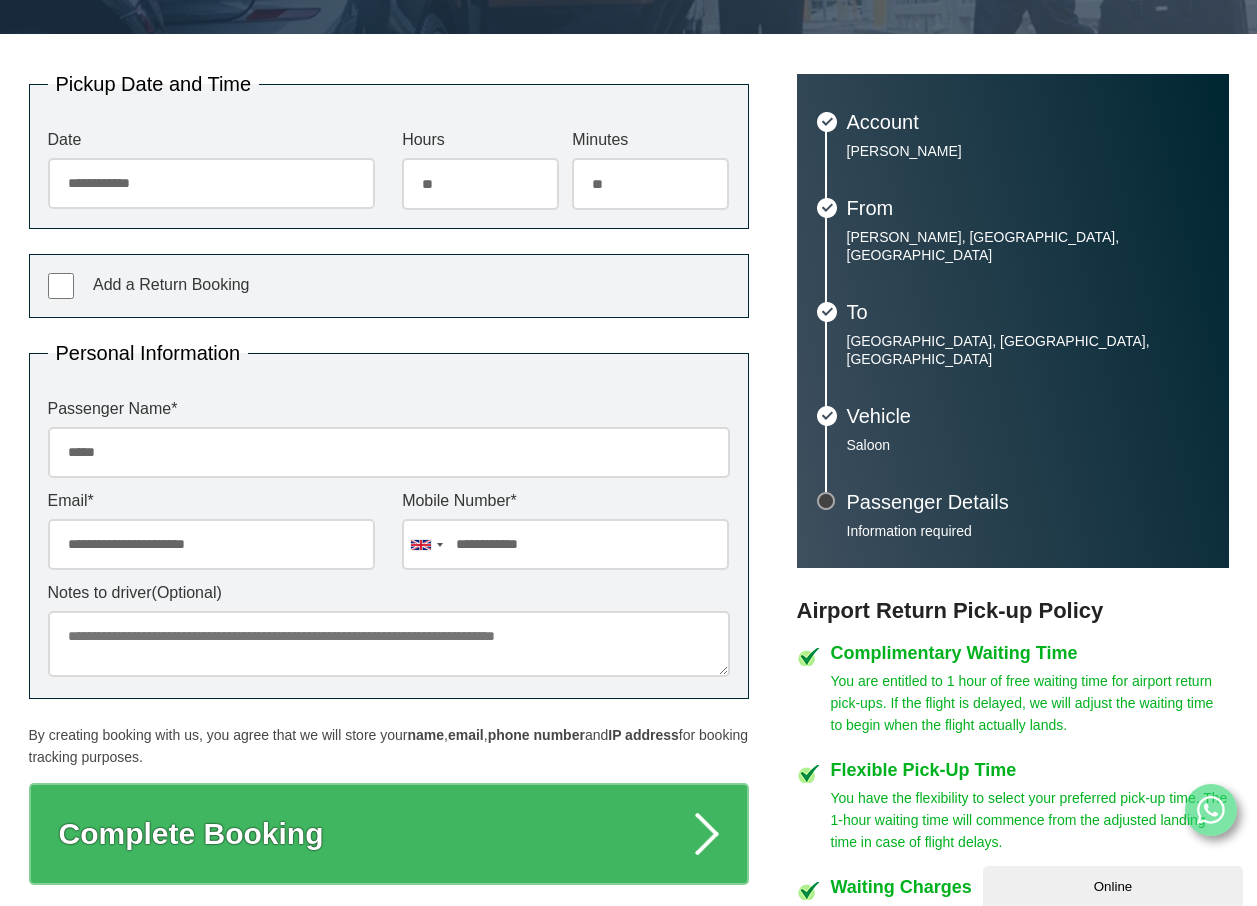 drag, startPoint x: 171, startPoint y: 451, endPoint x: 190, endPoint y: 438, distance: 23.021729 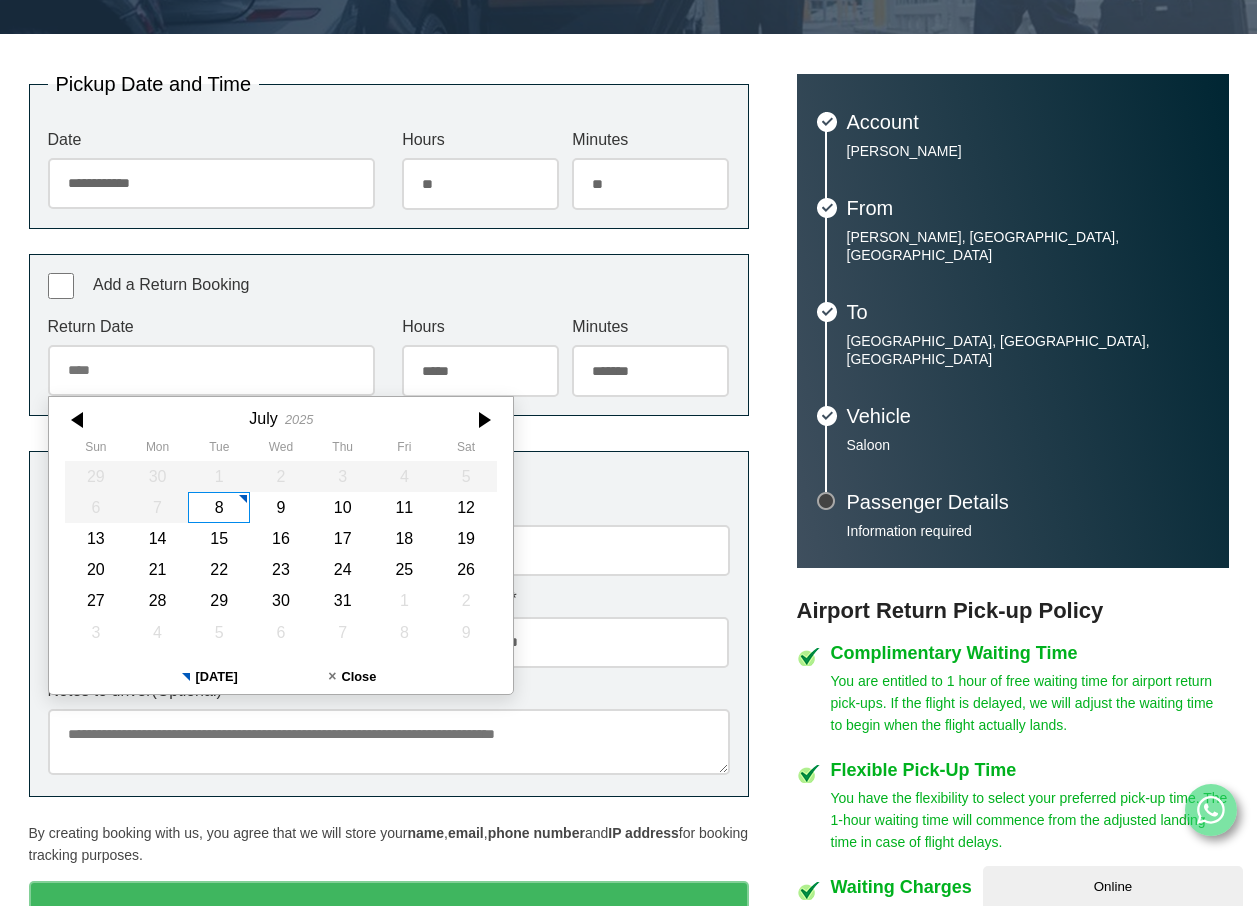 click on "Return Date" at bounding box center (211, 370) 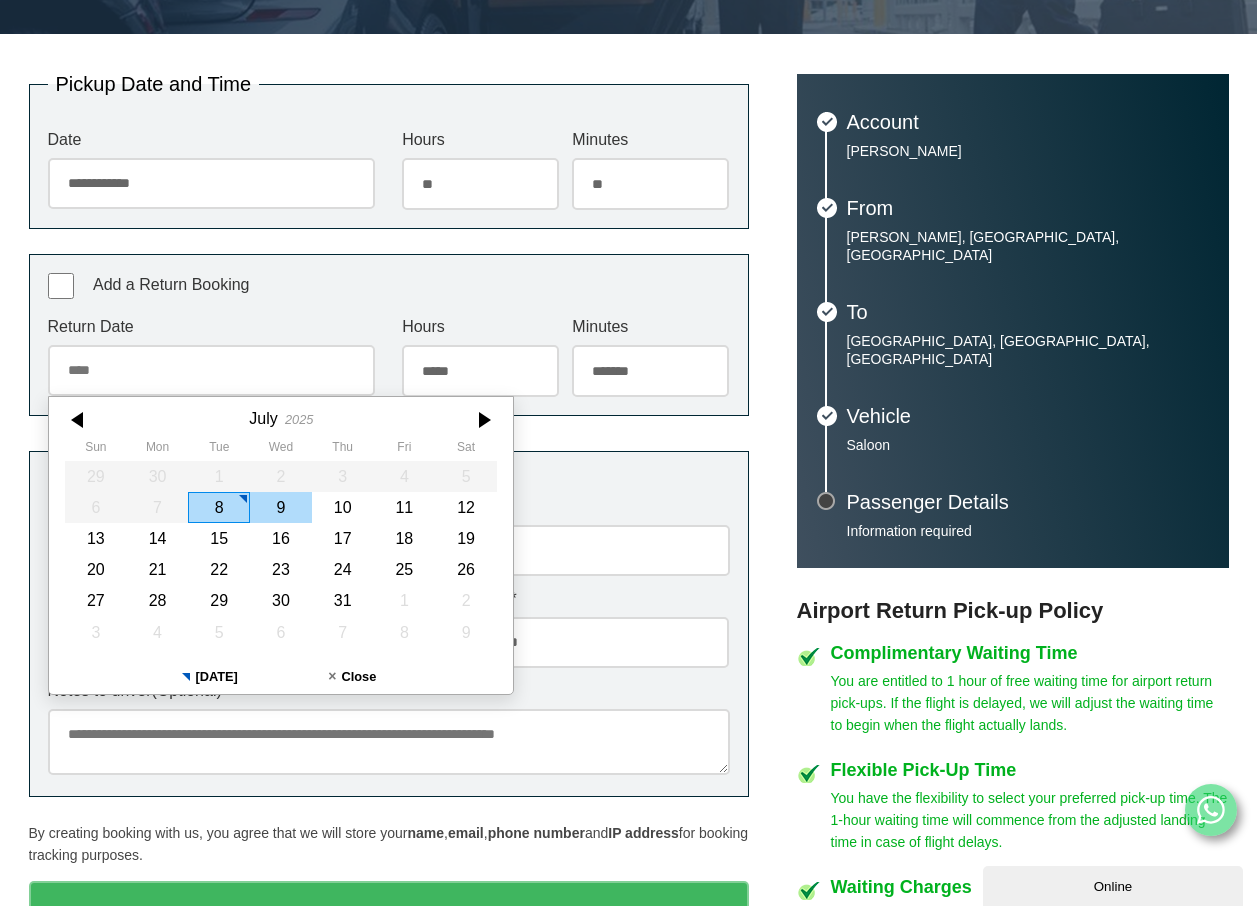 click on "9" at bounding box center [281, 507] 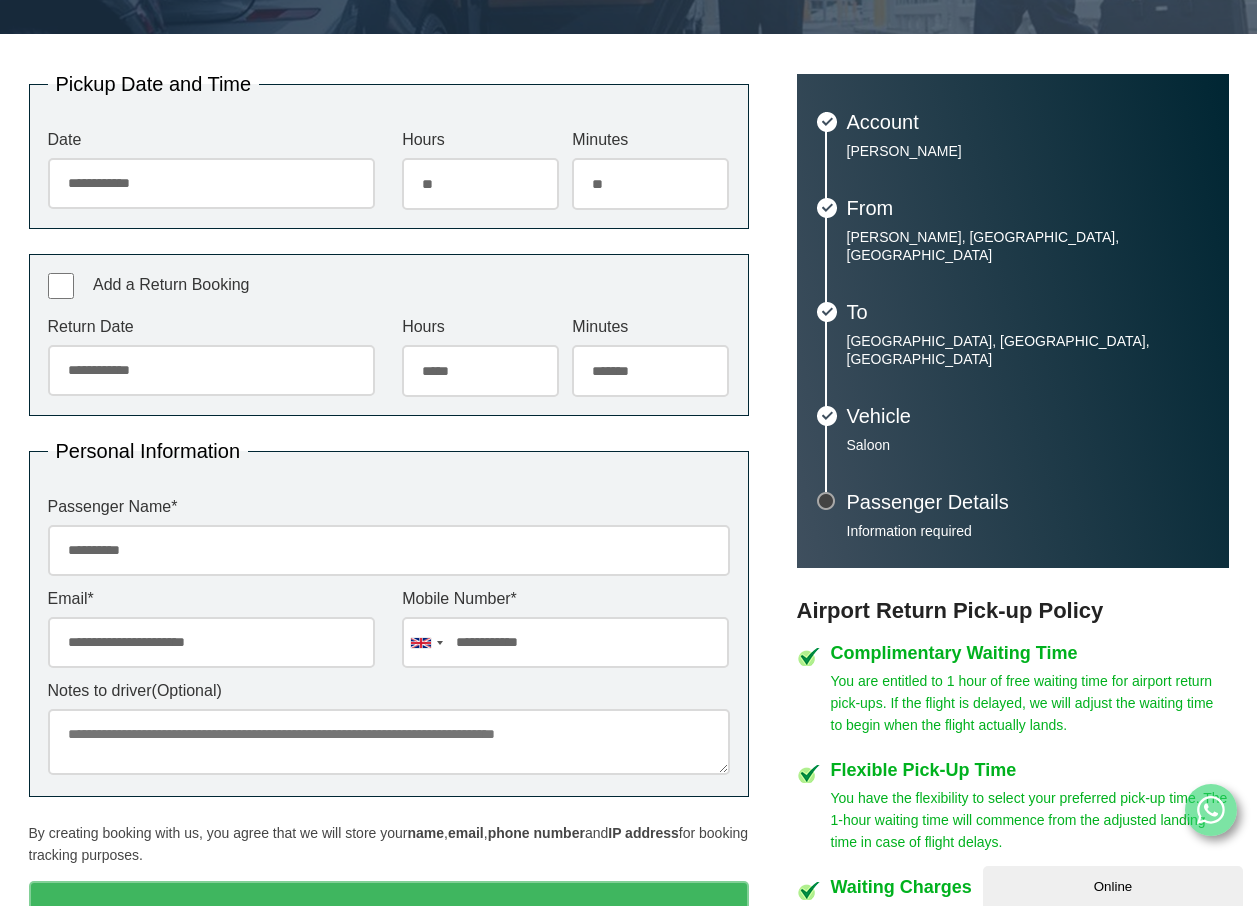 click on "*****
**
**
**
**
**
**
** ** ** ** ** ** ** ** ** ** ** ** ** ** ** ** ** **" at bounding box center [480, 371] 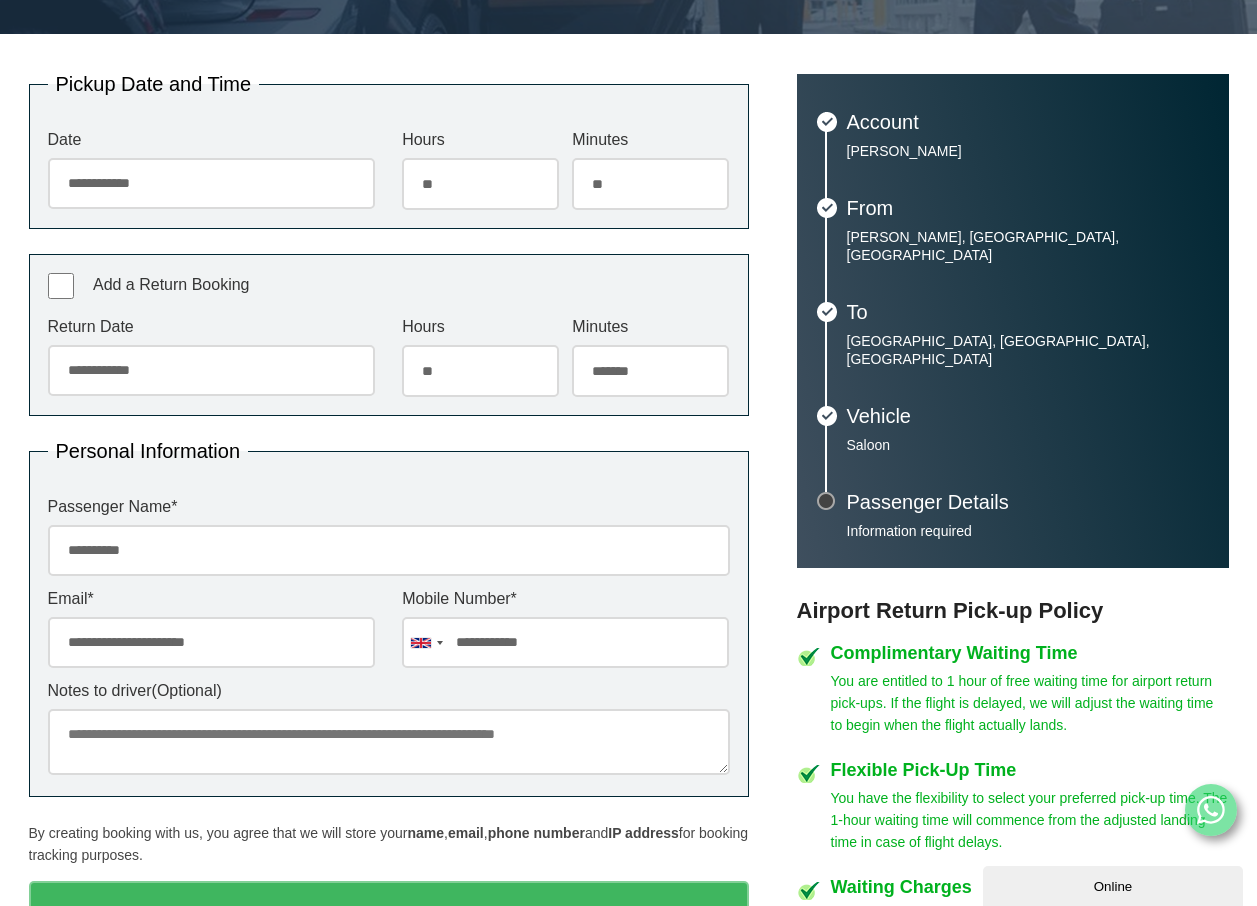 click on "*****
**
**
**
**
**
**
** ** ** ** ** ** ** ** ** ** ** ** ** ** ** ** ** **" at bounding box center [480, 371] 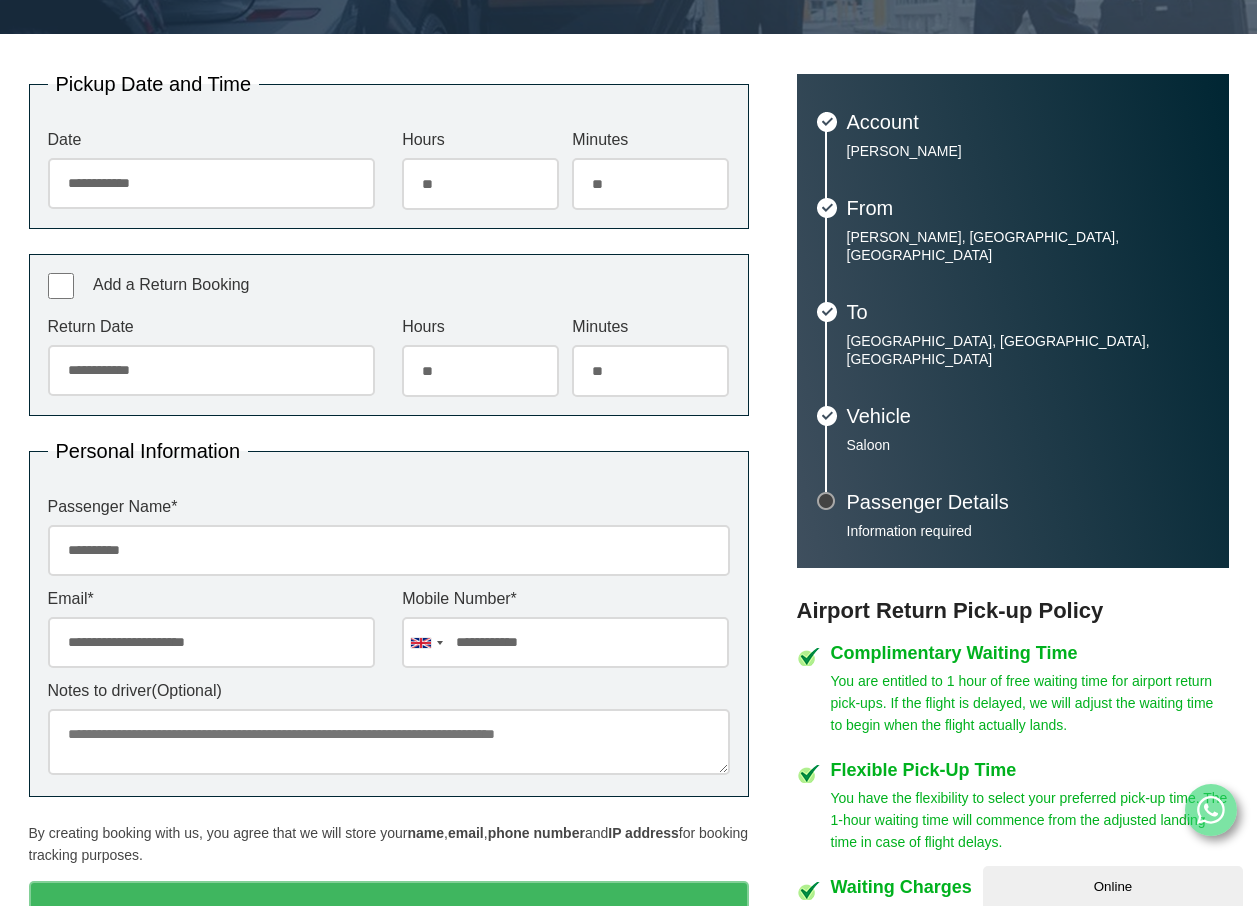 click on "*******
**
**
**
**
**
**
** ** ** ** ** ** ** ** ** ** ** ** ** ** ** ** ** ** ** ** ** ** ** ** ** ** **" at bounding box center [650, 371] 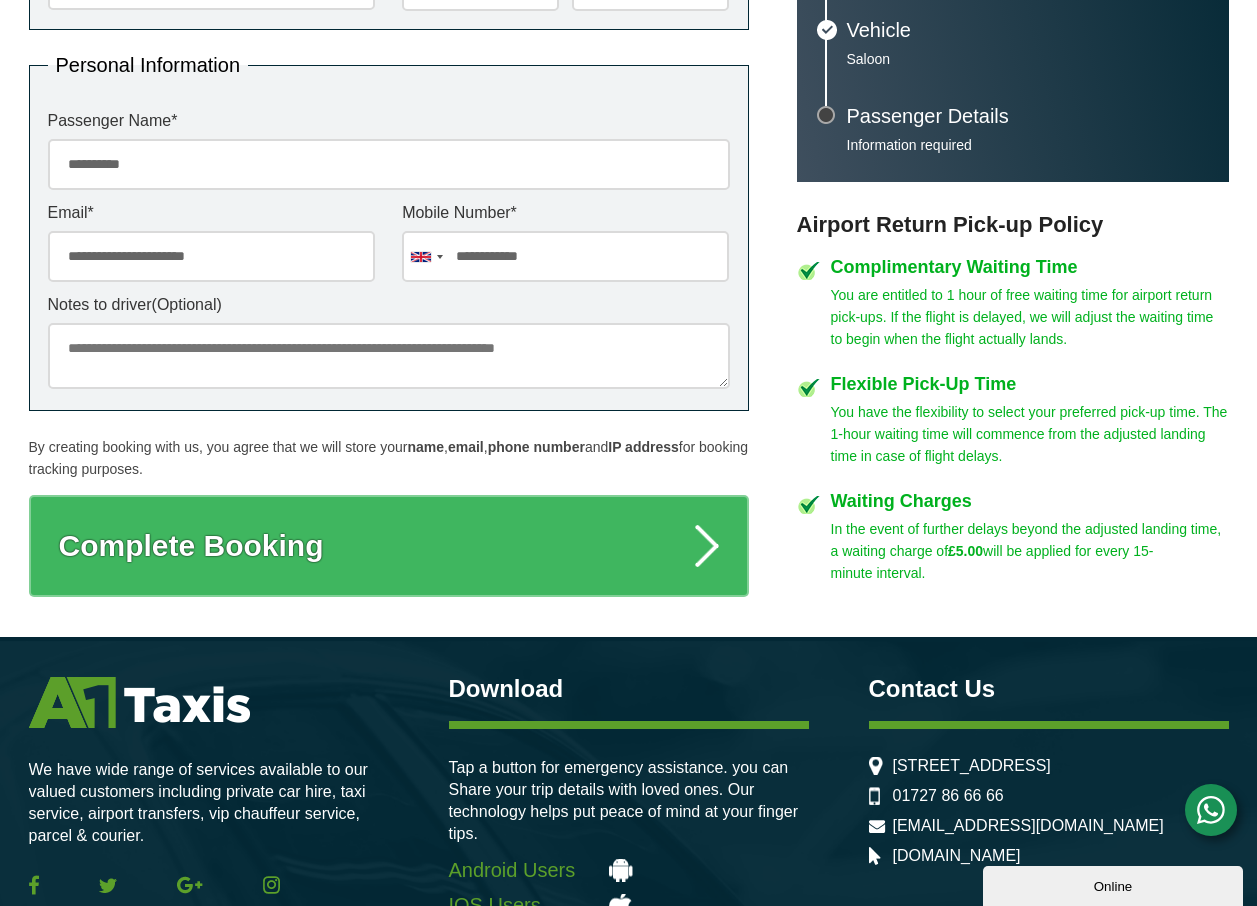 scroll, scrollTop: 800, scrollLeft: 0, axis: vertical 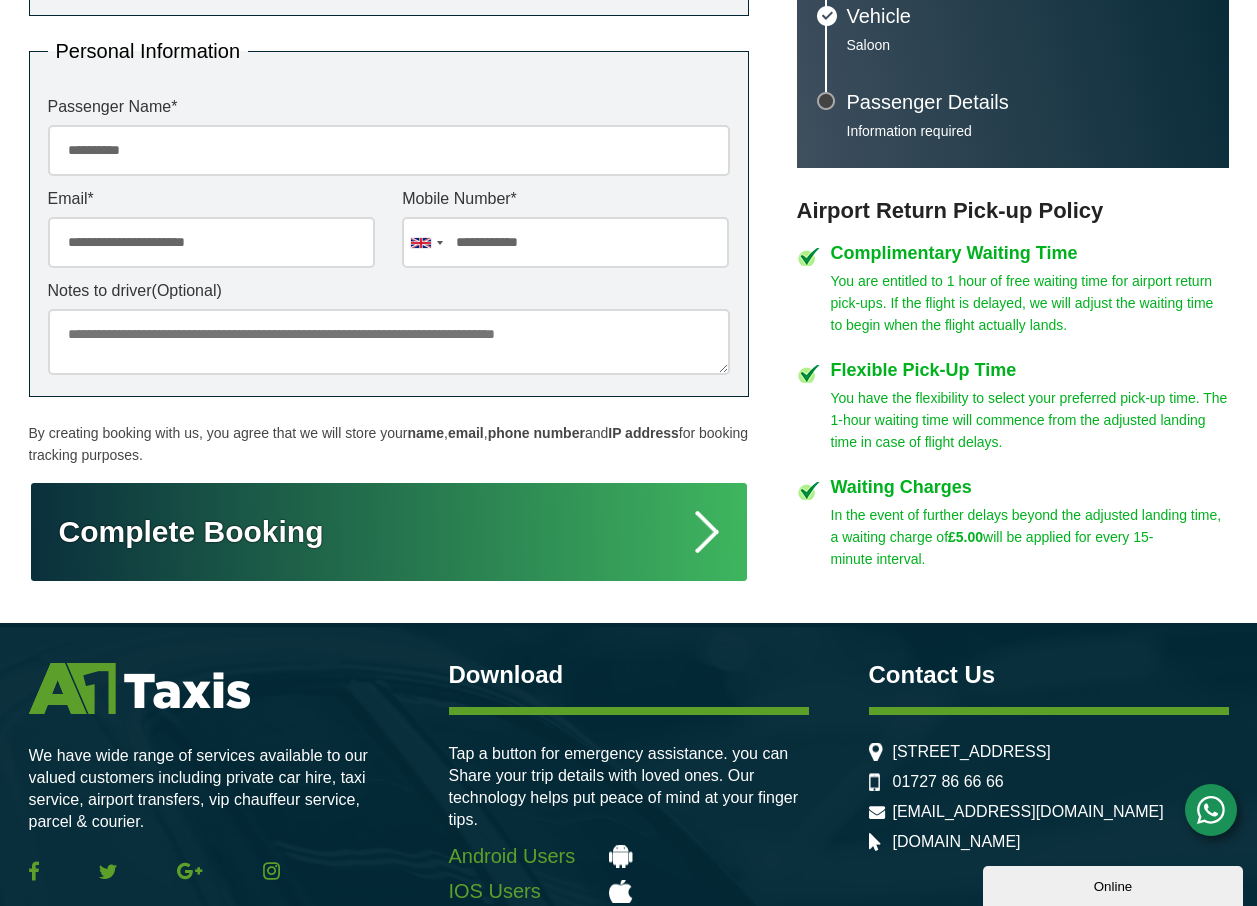 click on "Complete Booking" at bounding box center [389, 532] 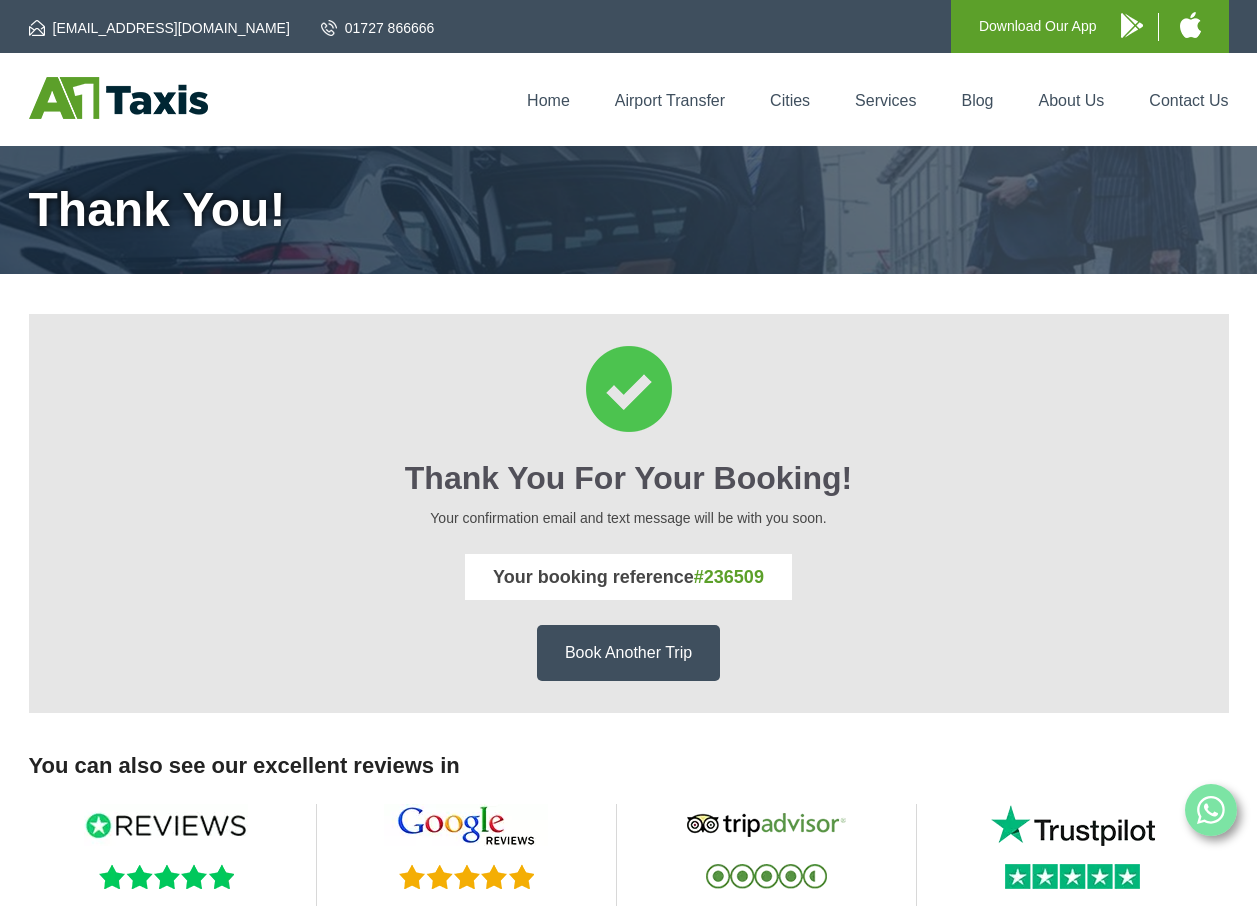 scroll, scrollTop: 0, scrollLeft: 0, axis: both 